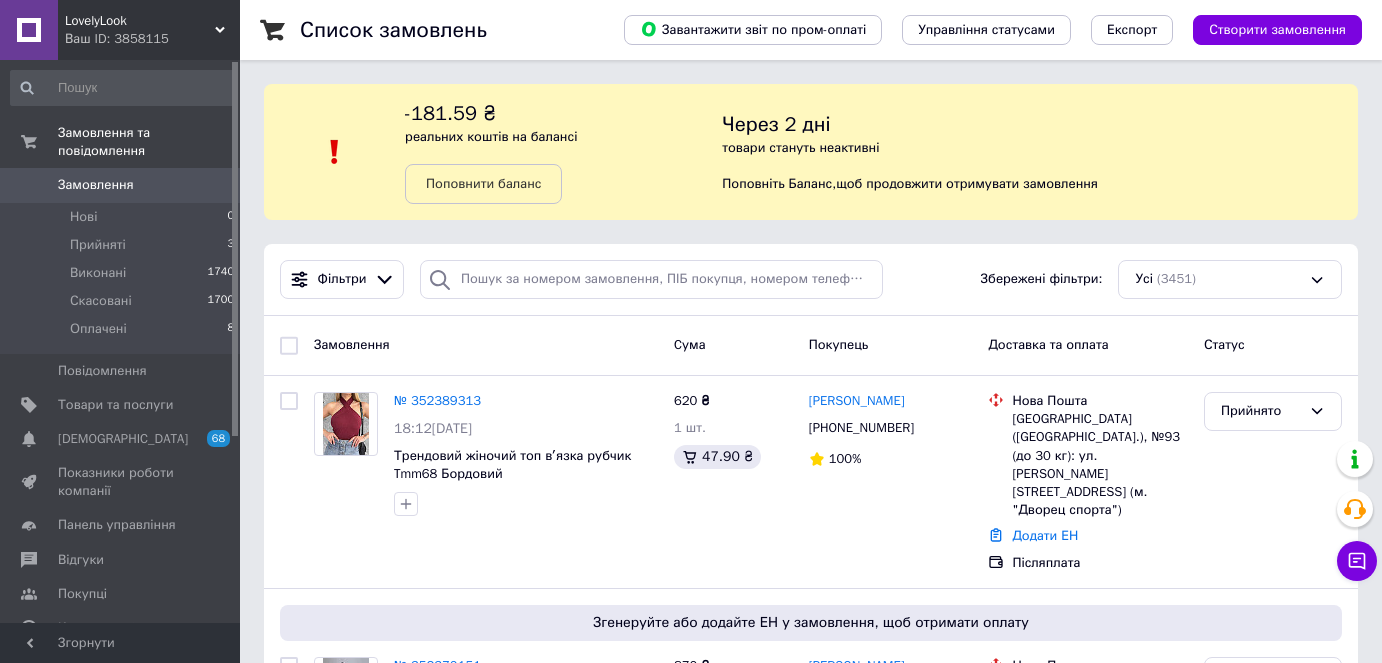 scroll, scrollTop: 0, scrollLeft: 0, axis: both 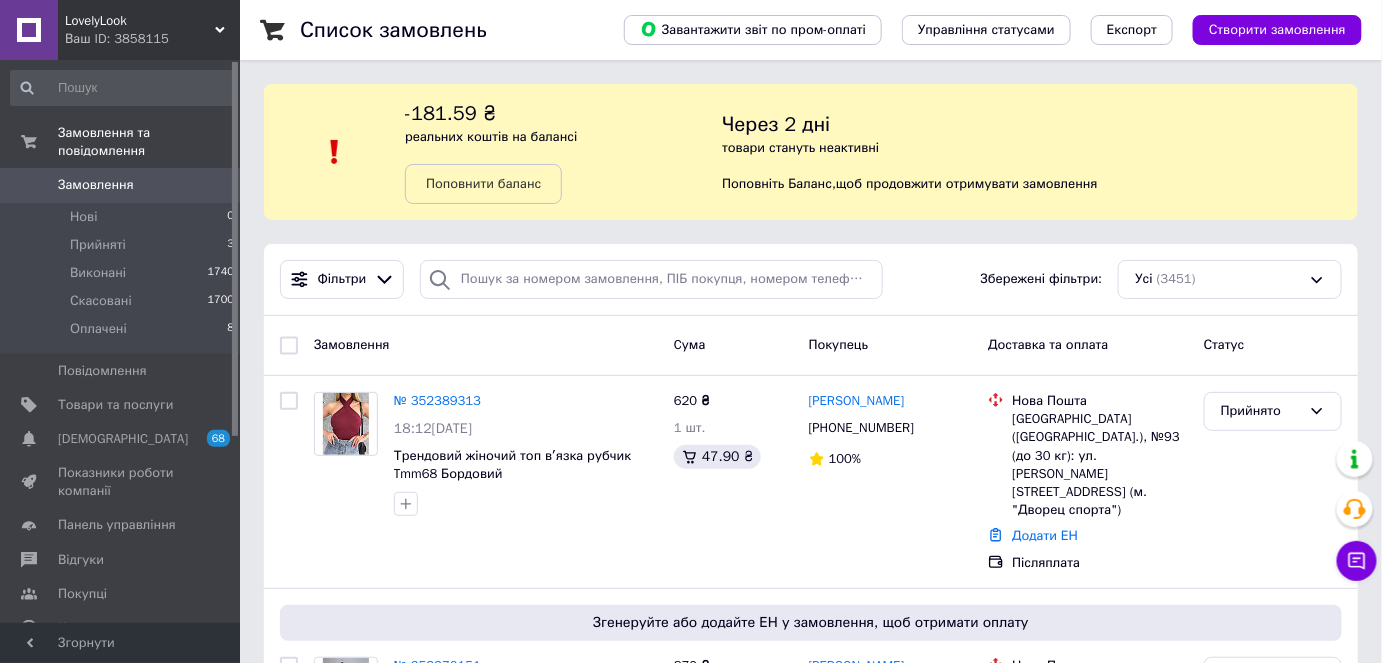click on "Замовлення" at bounding box center [96, 185] 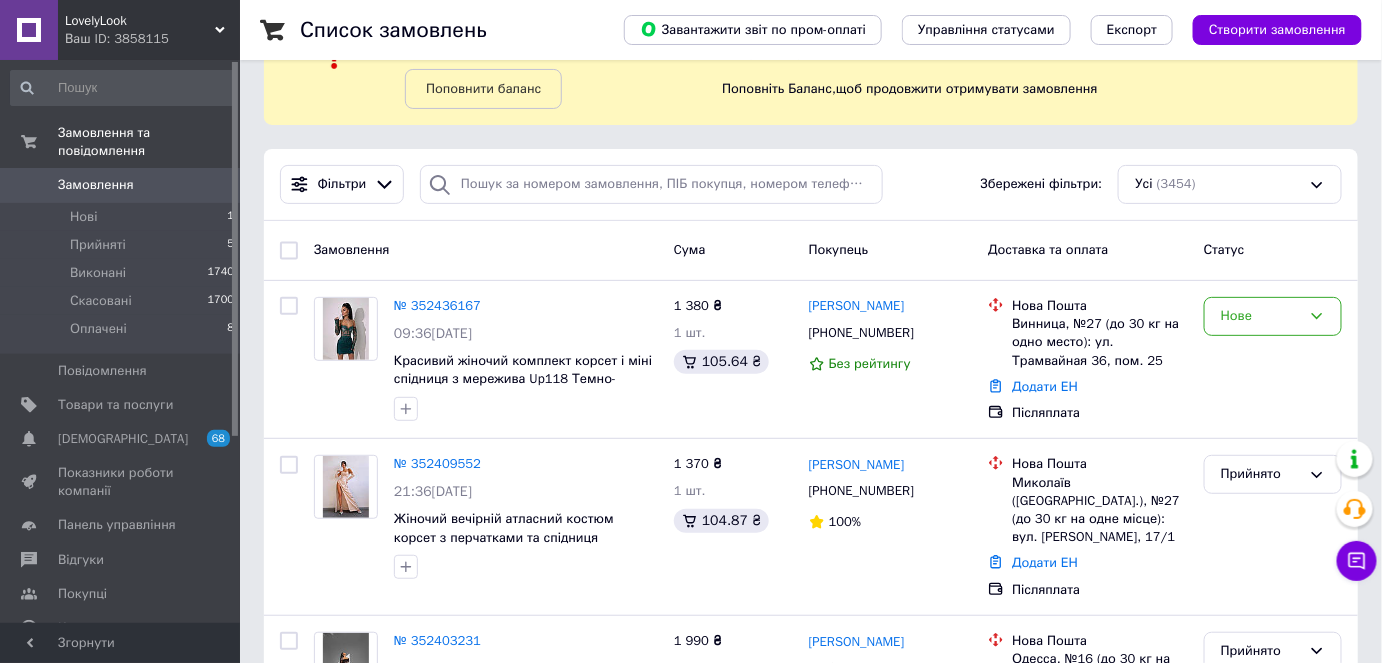 scroll, scrollTop: 272, scrollLeft: 0, axis: vertical 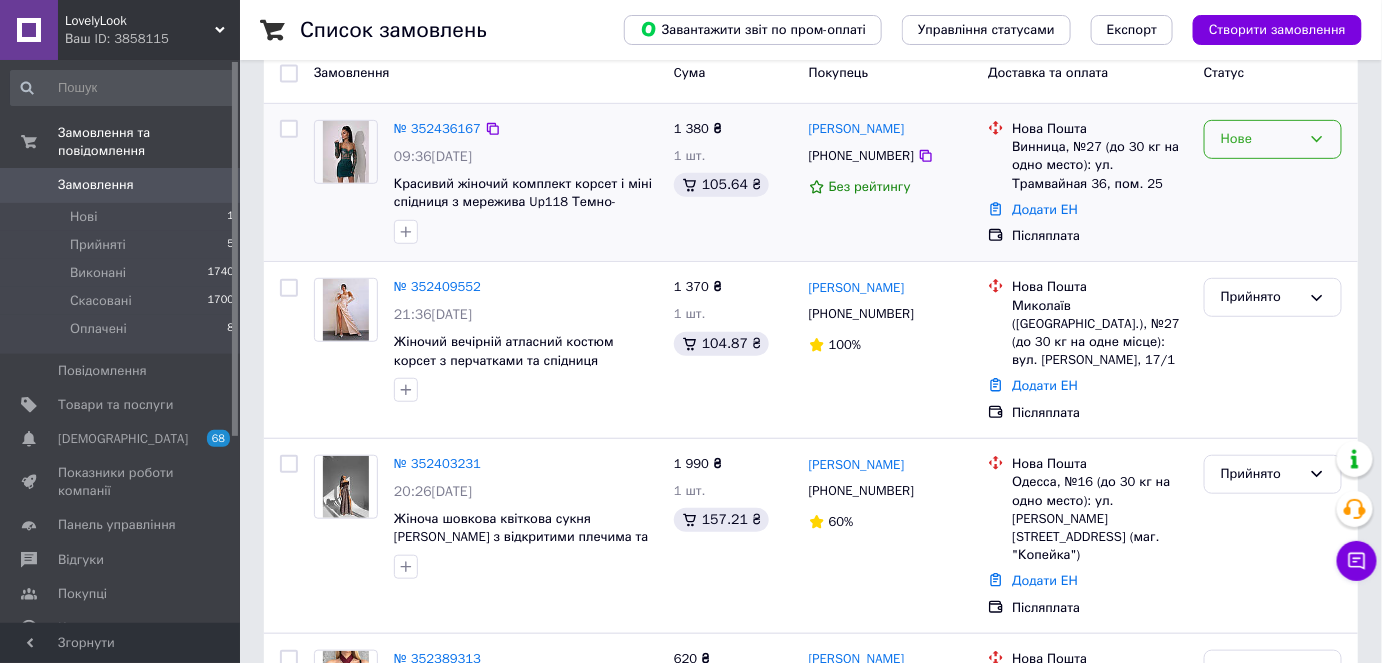 click on "Нове" at bounding box center (1261, 139) 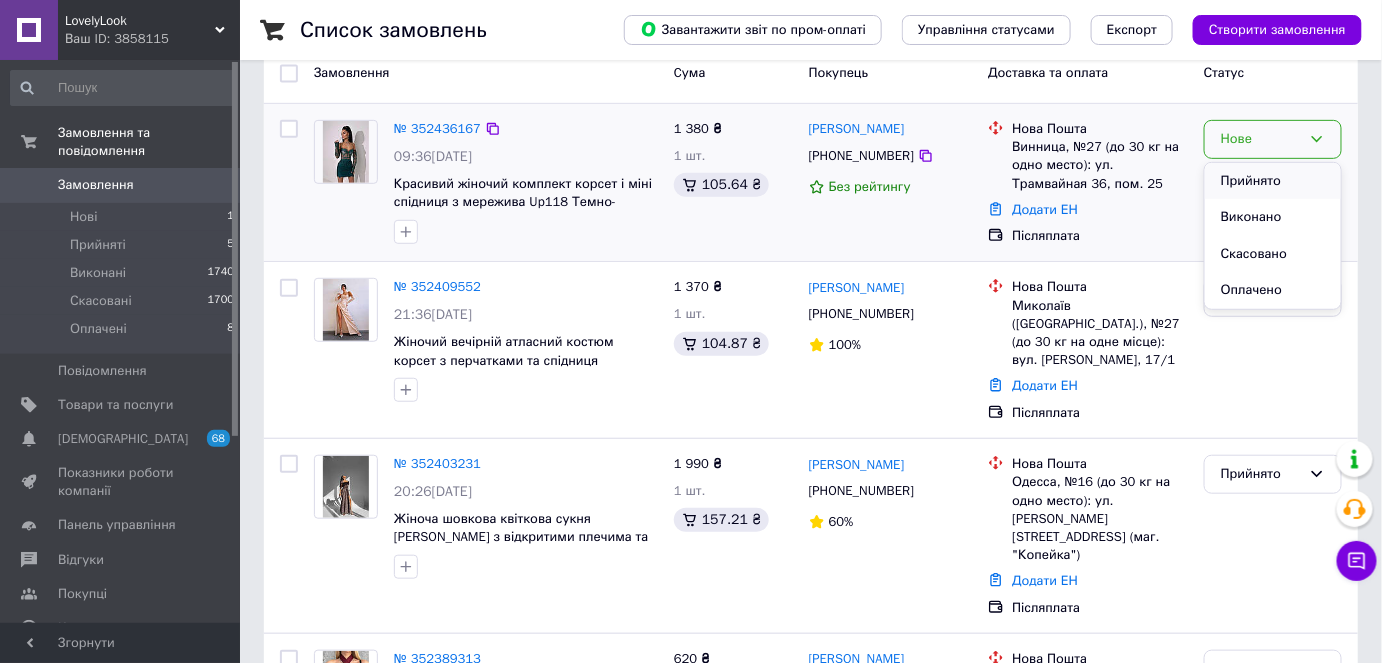 click on "Прийнято" at bounding box center (1273, 181) 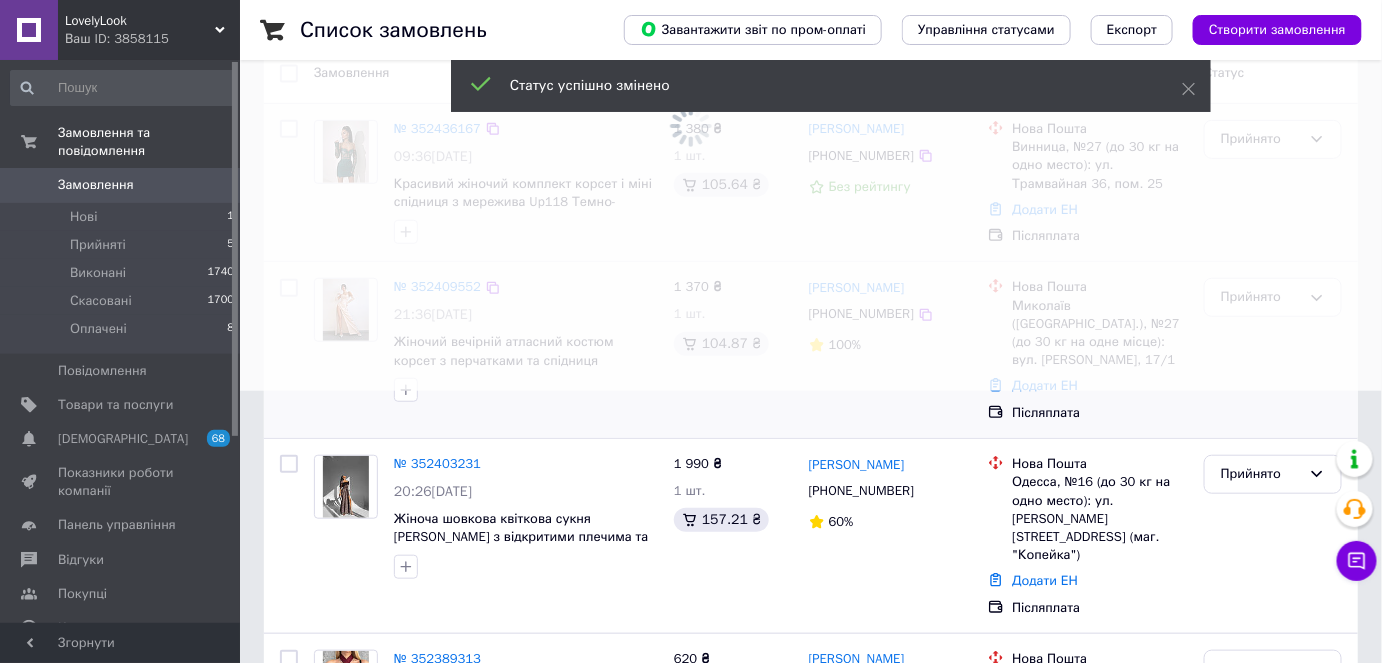 scroll, scrollTop: 0, scrollLeft: 0, axis: both 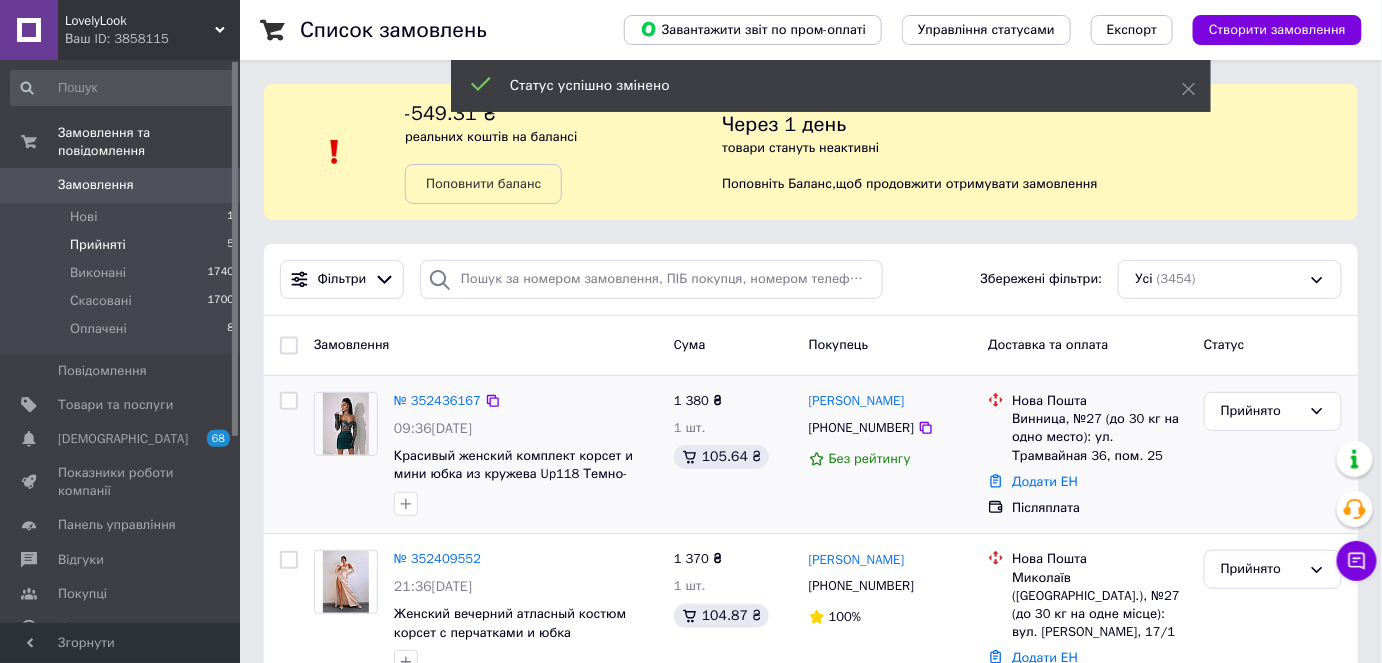 click on "Прийняті" at bounding box center (98, 245) 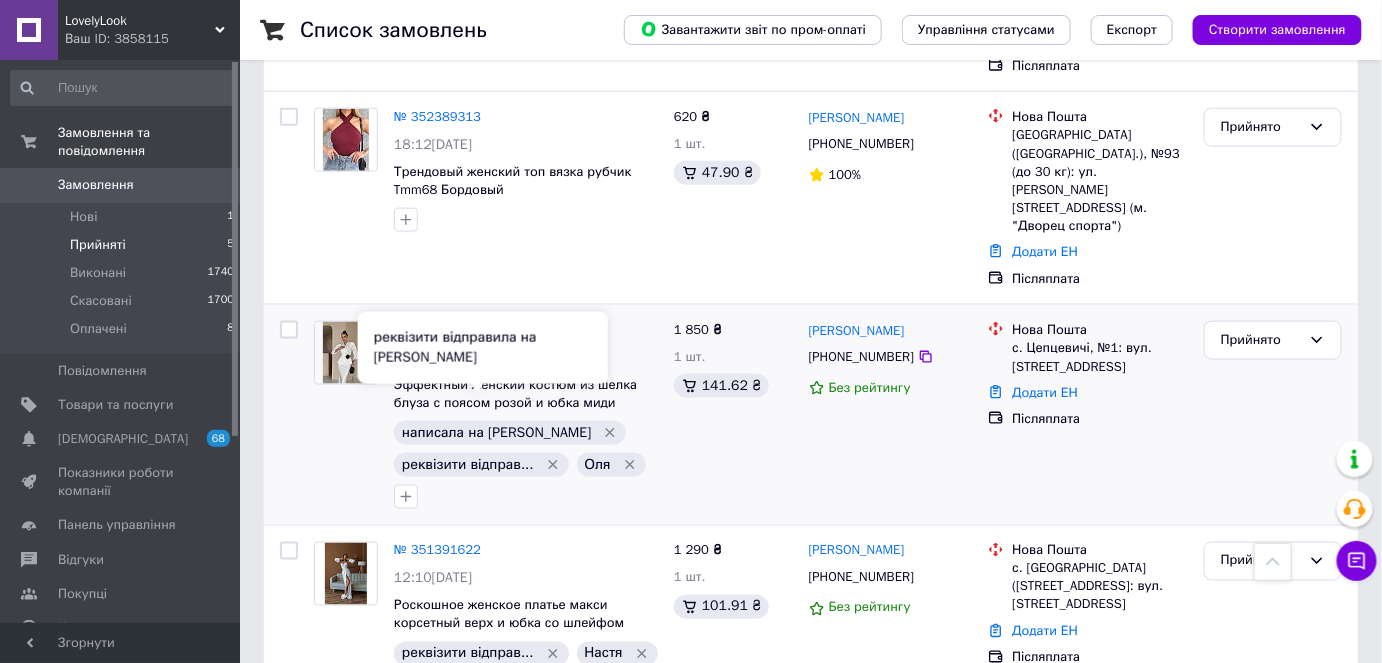 scroll, scrollTop: 744, scrollLeft: 0, axis: vertical 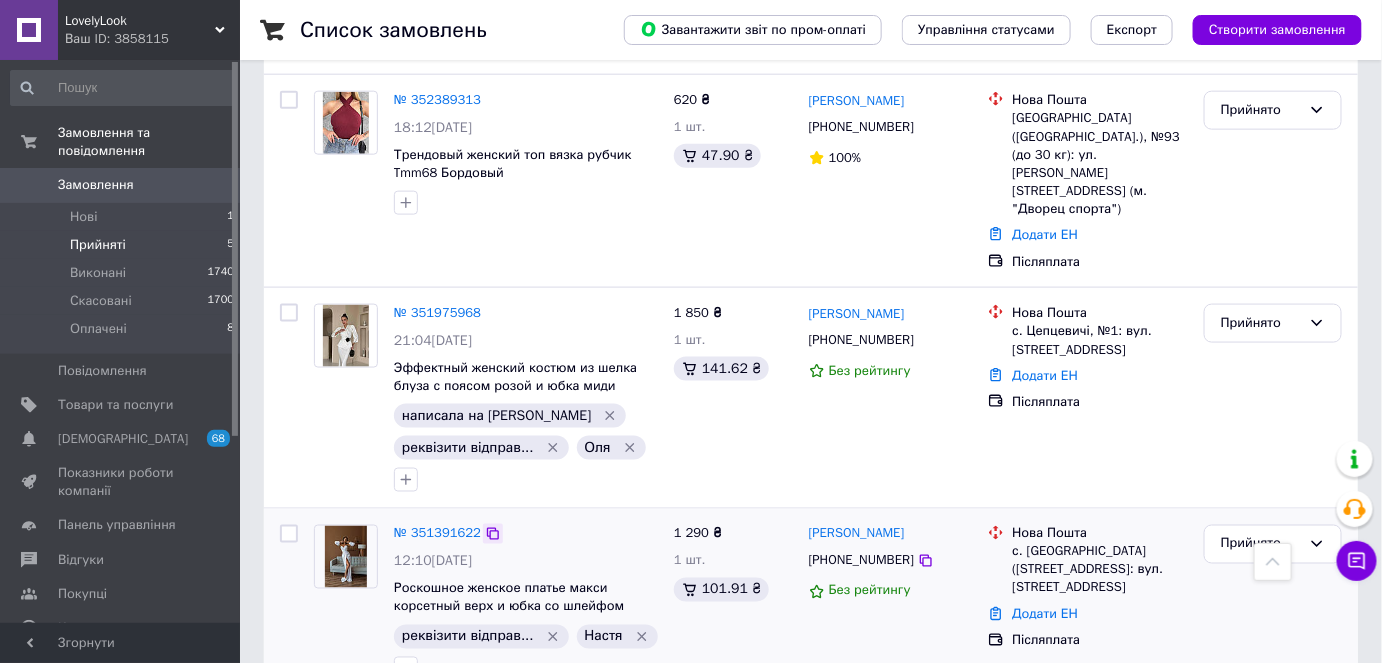 click 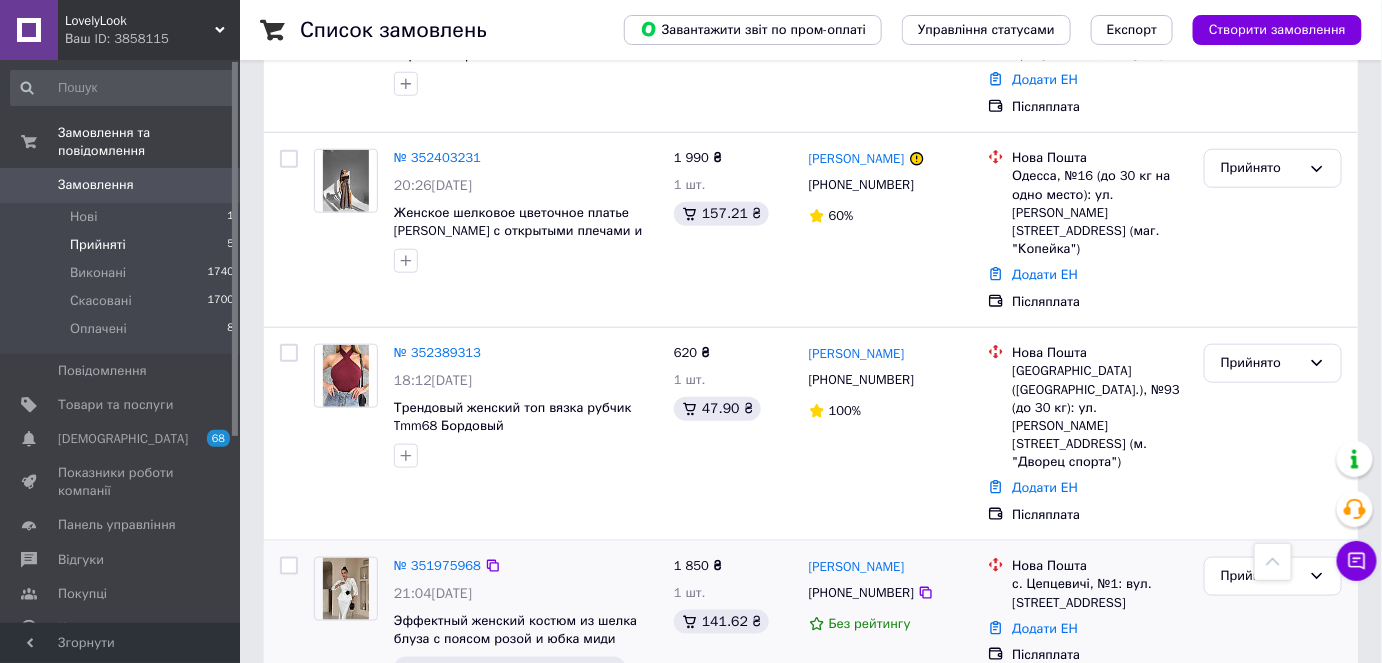 scroll, scrollTop: 380, scrollLeft: 0, axis: vertical 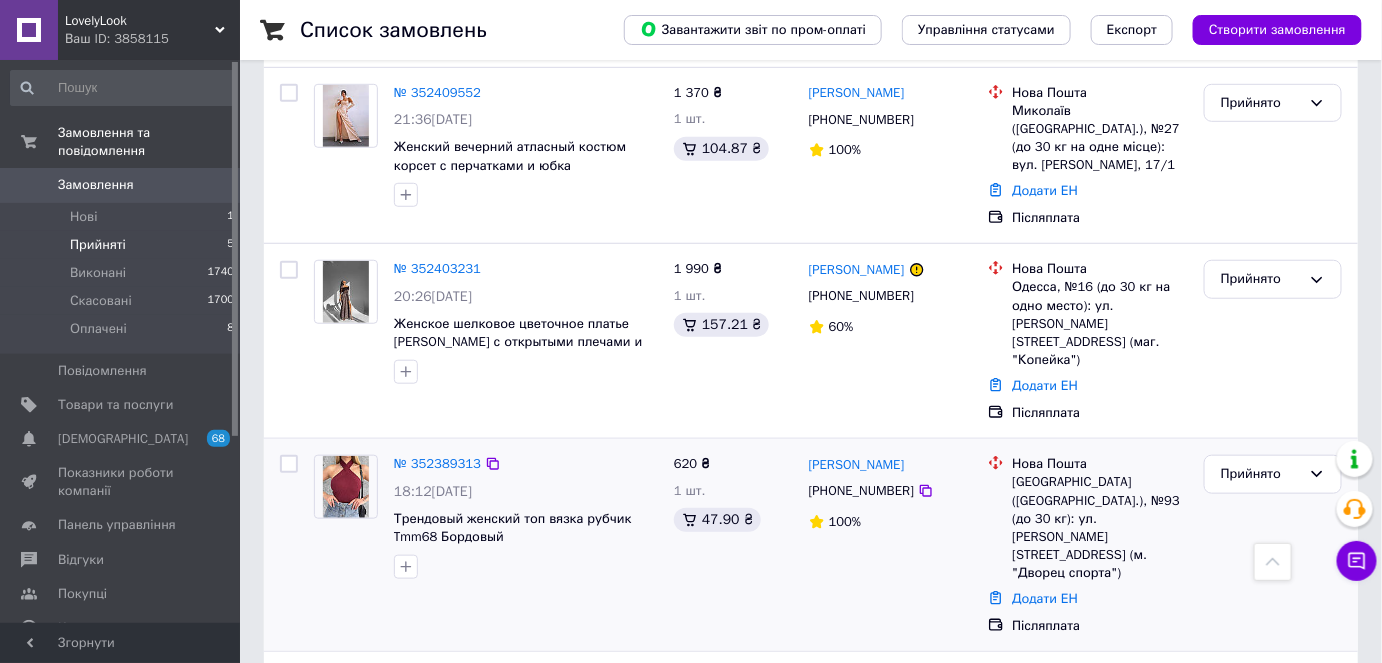 click at bounding box center (289, 464) 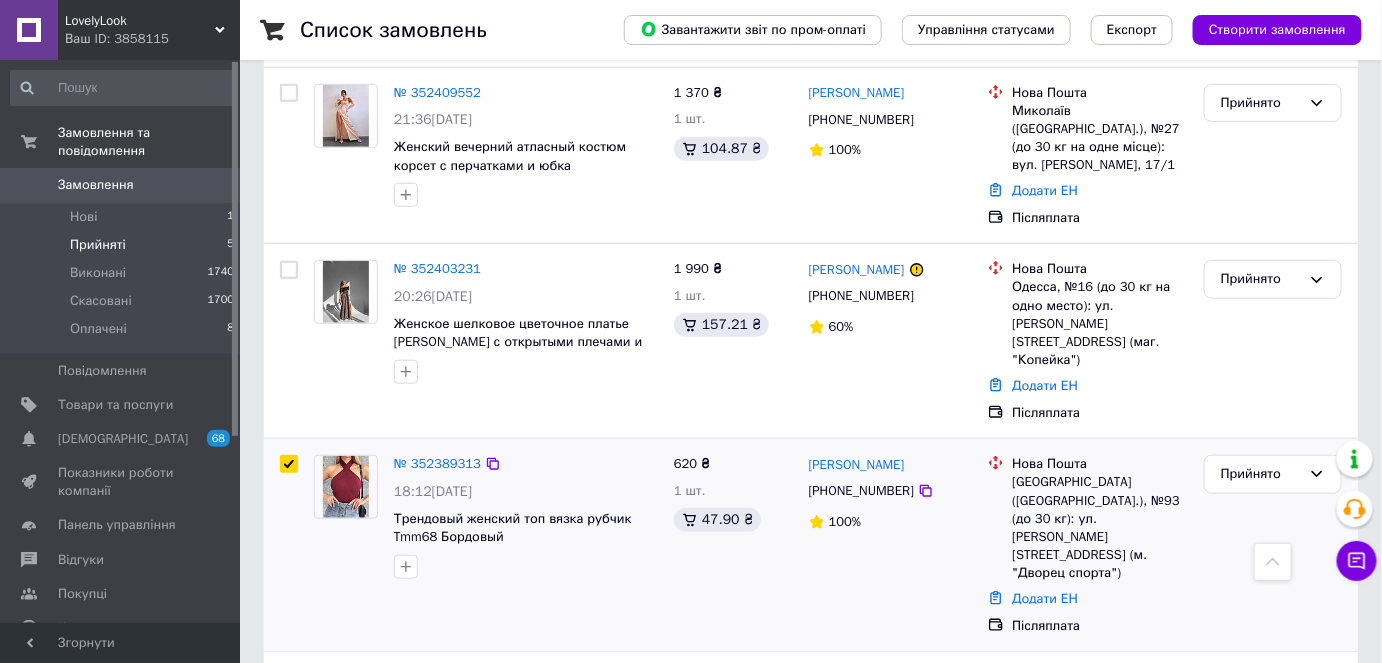 checkbox on "true" 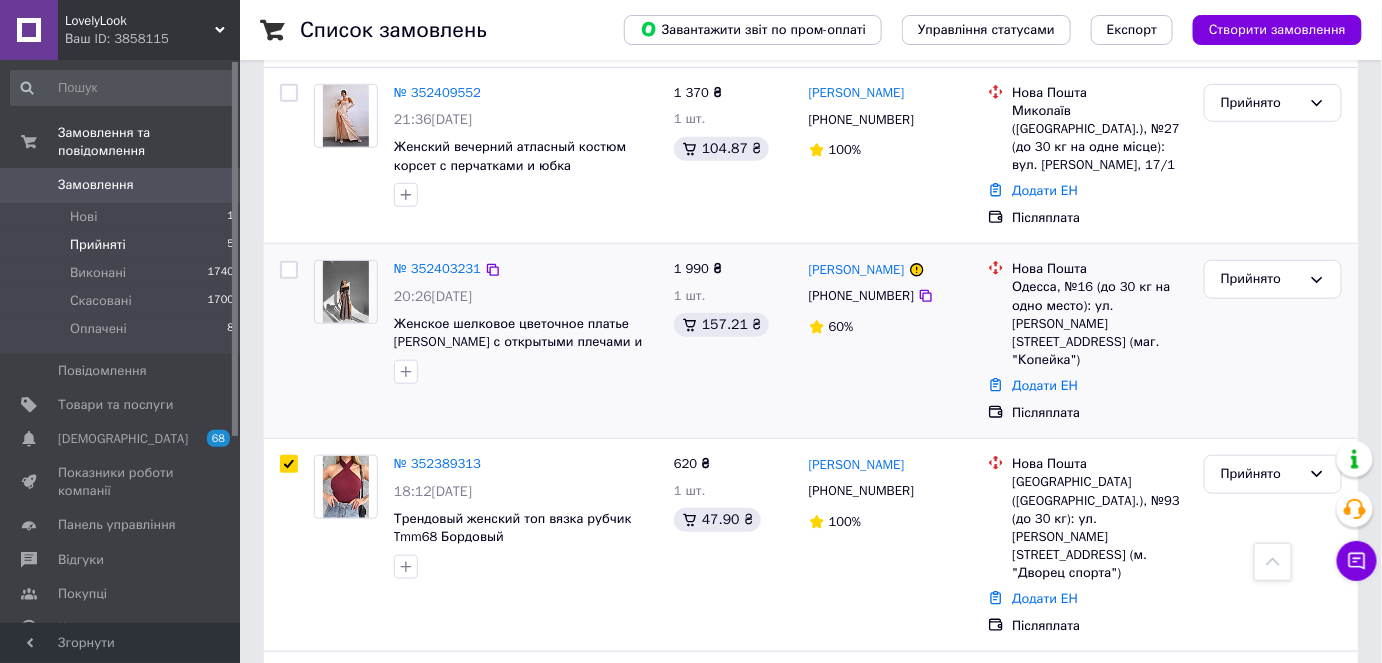 click at bounding box center (289, 270) 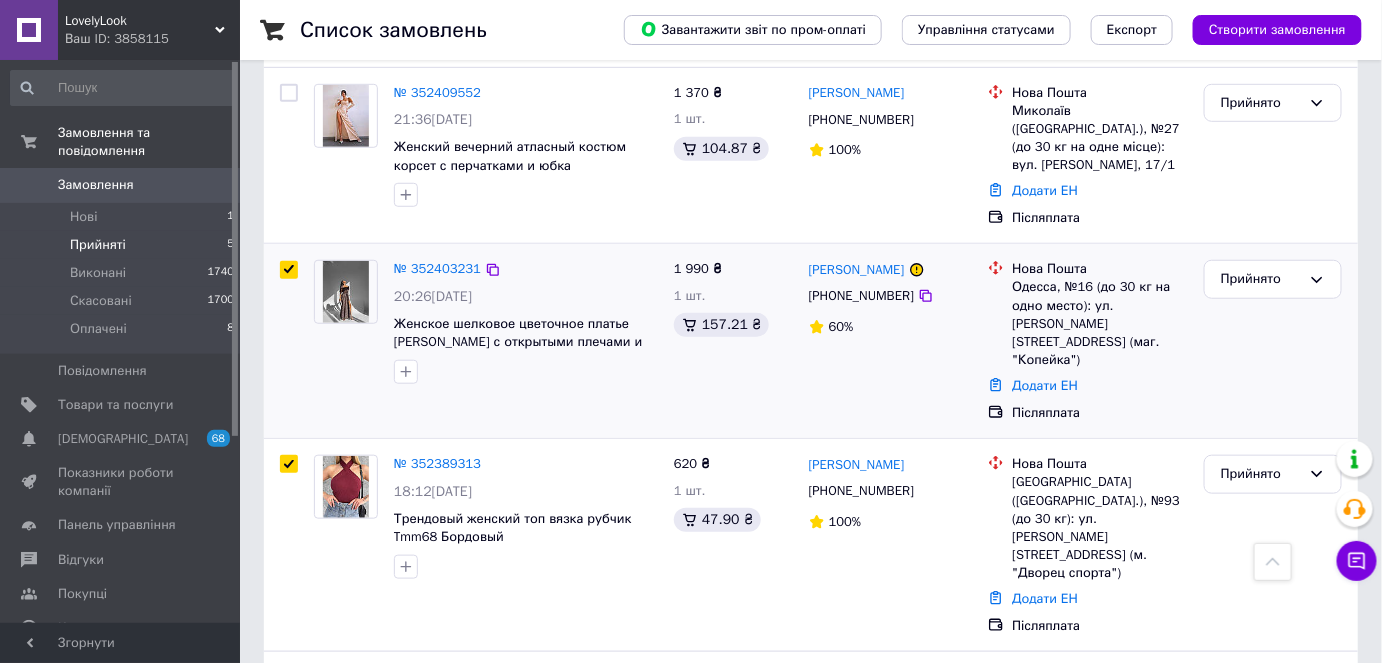 checkbox on "true" 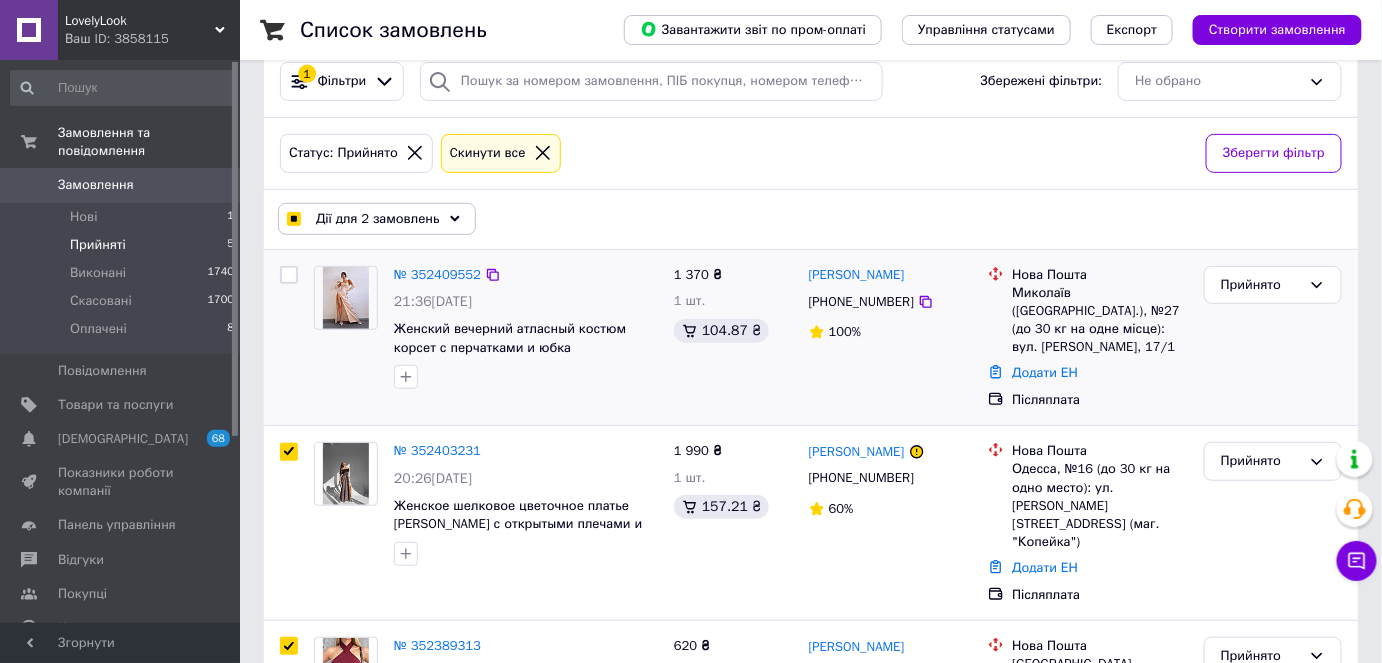 click at bounding box center [289, 275] 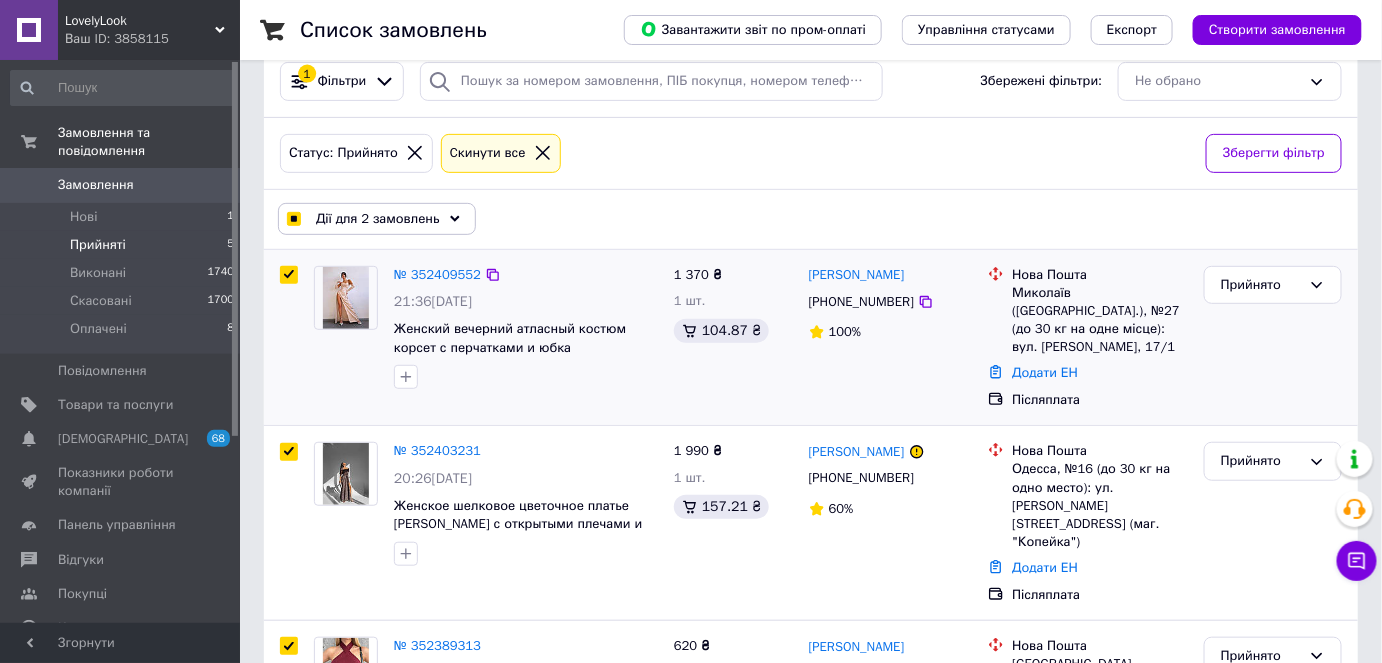 checkbox on "true" 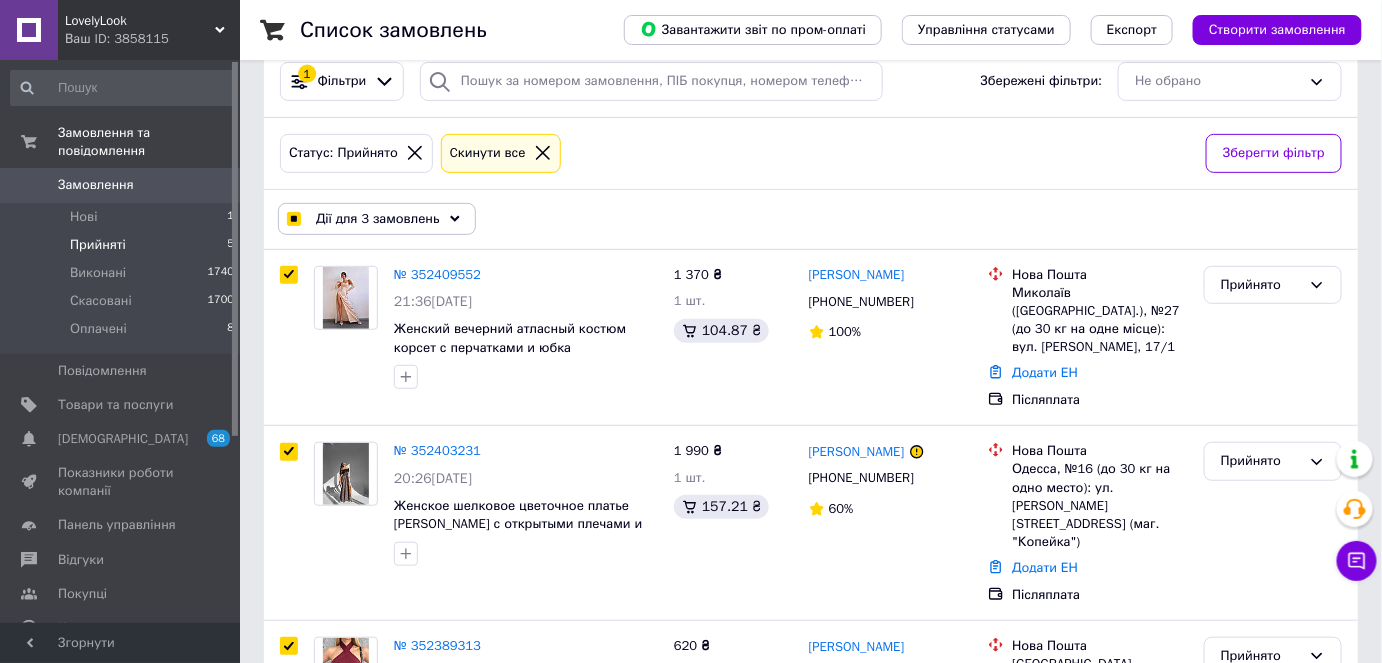 click on "Дії для 3 замовлень" at bounding box center [377, 219] 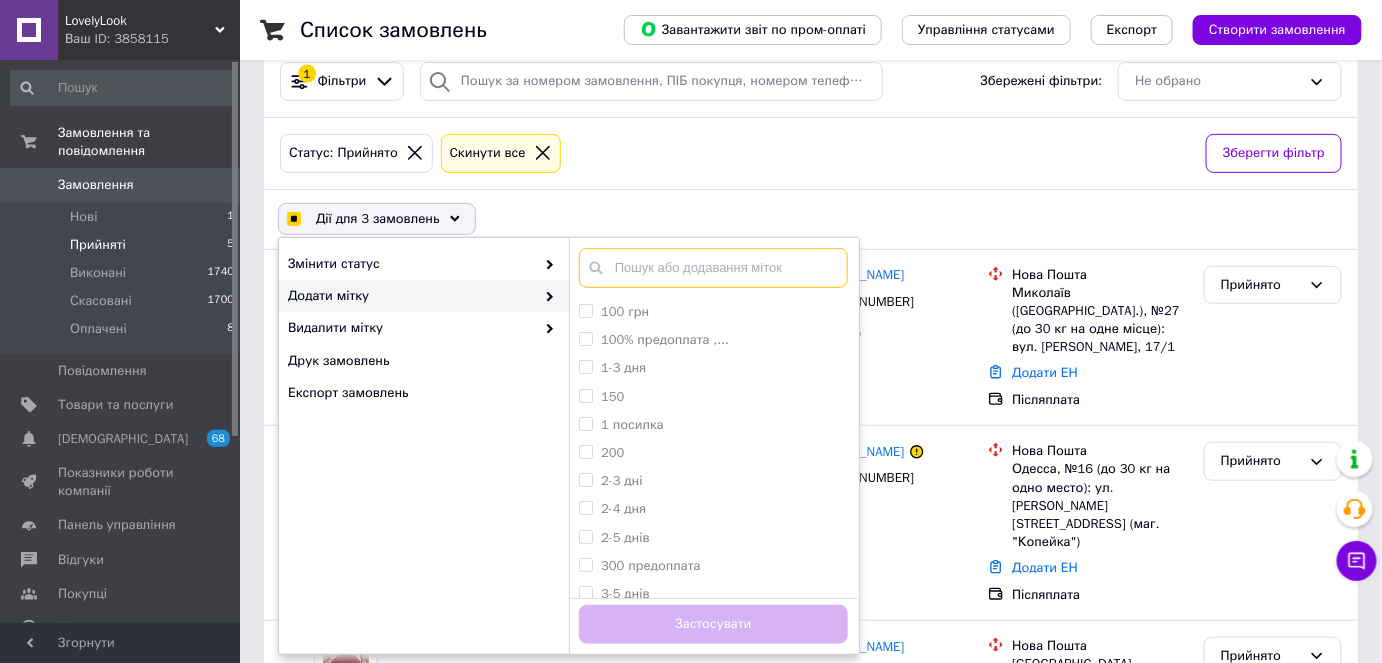 click at bounding box center [713, 268] 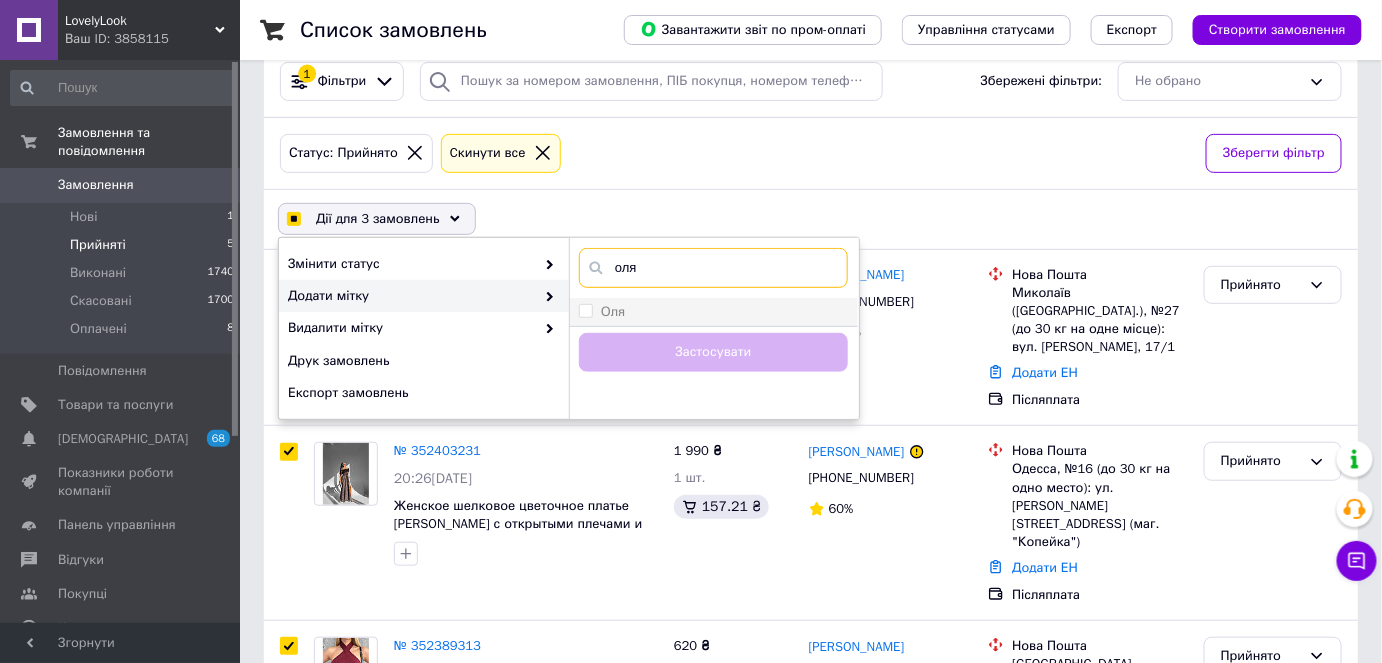 type on "оля" 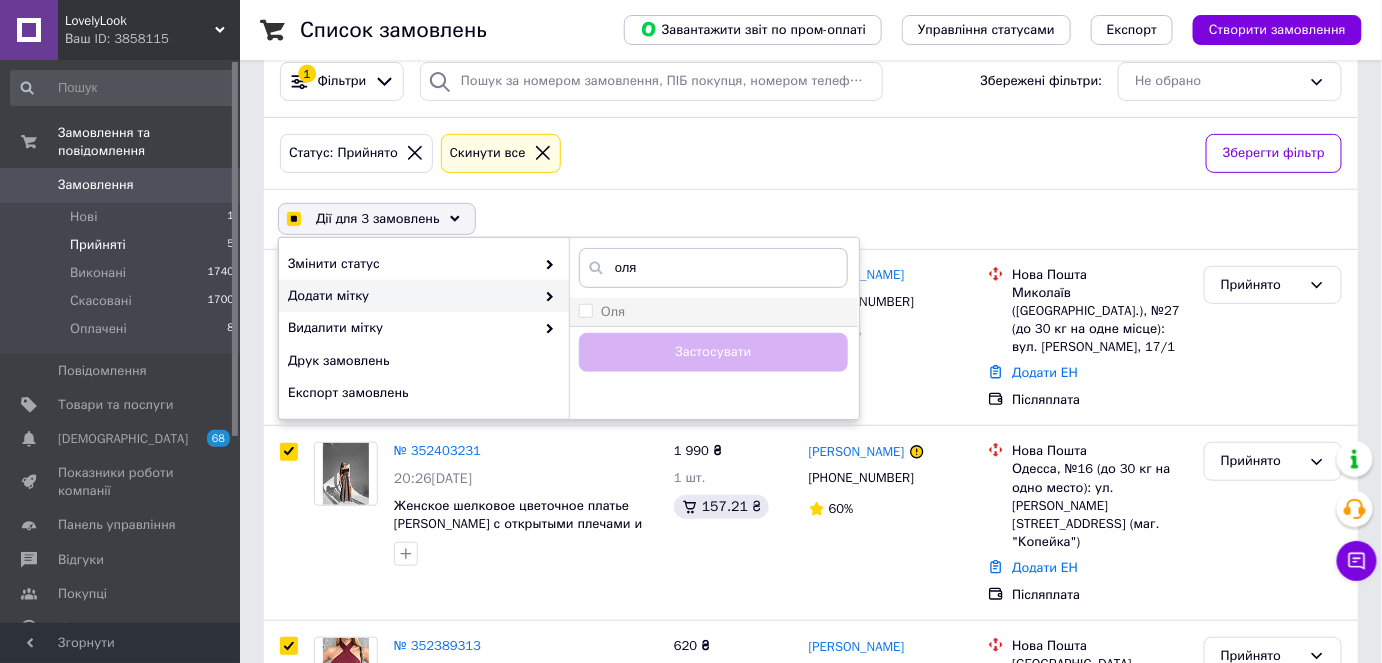 checkbox on "true" 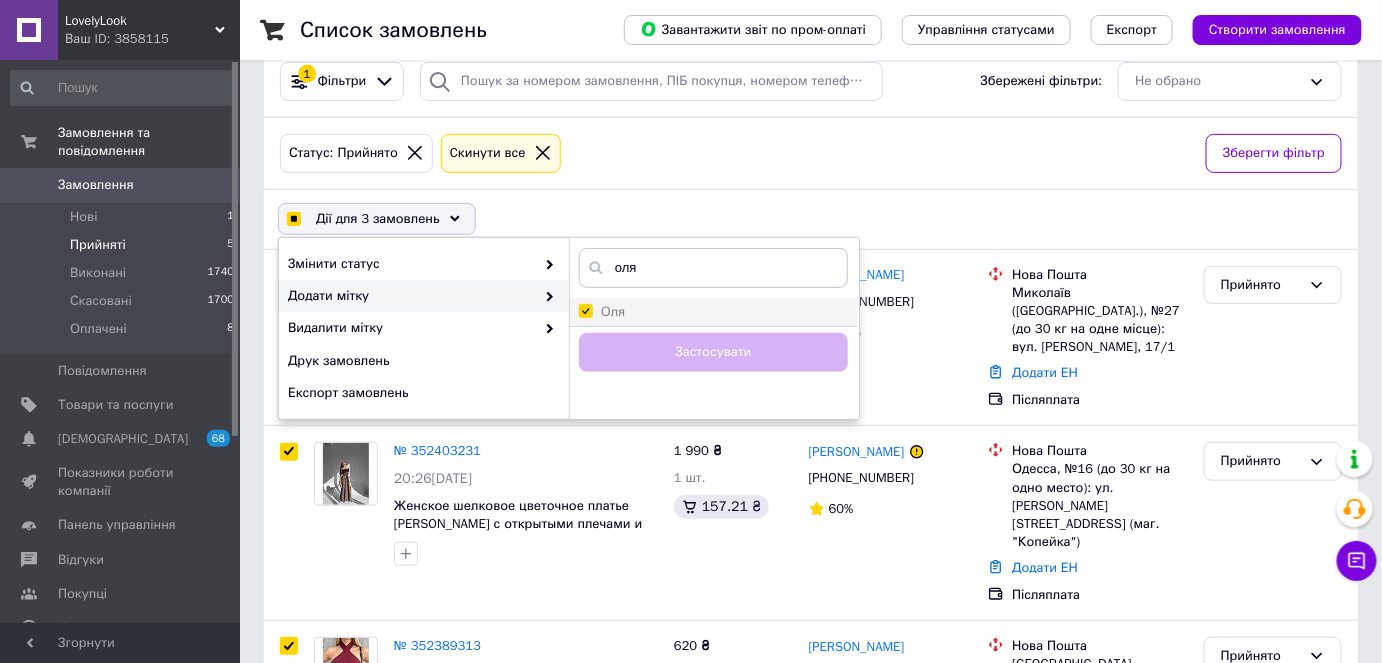 checkbox on "true" 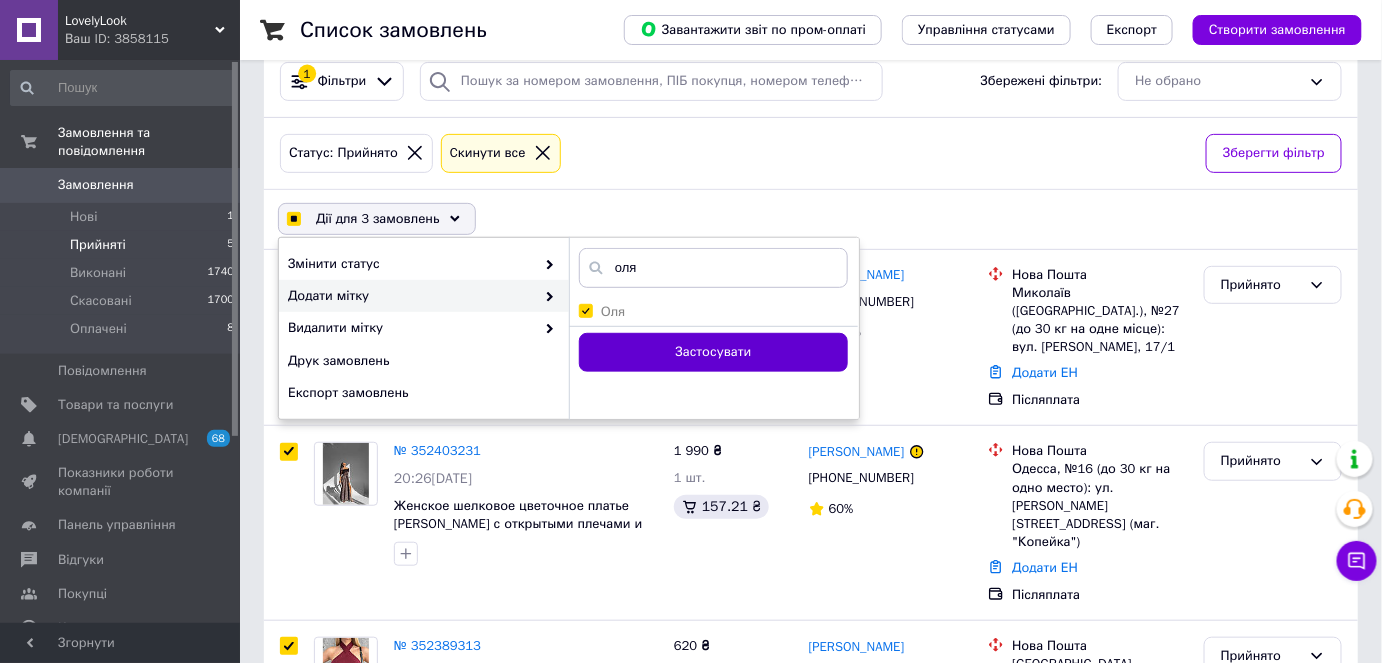 click on "Застосувати" at bounding box center [713, 352] 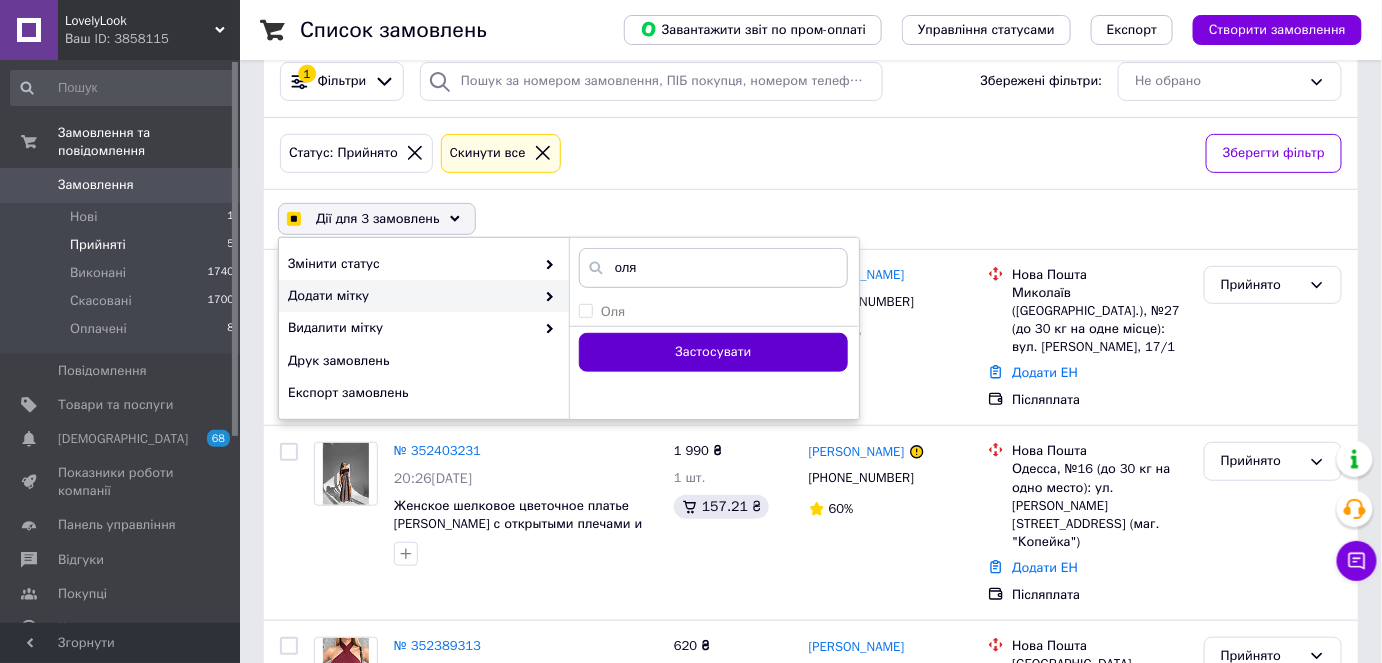 checkbox on "false" 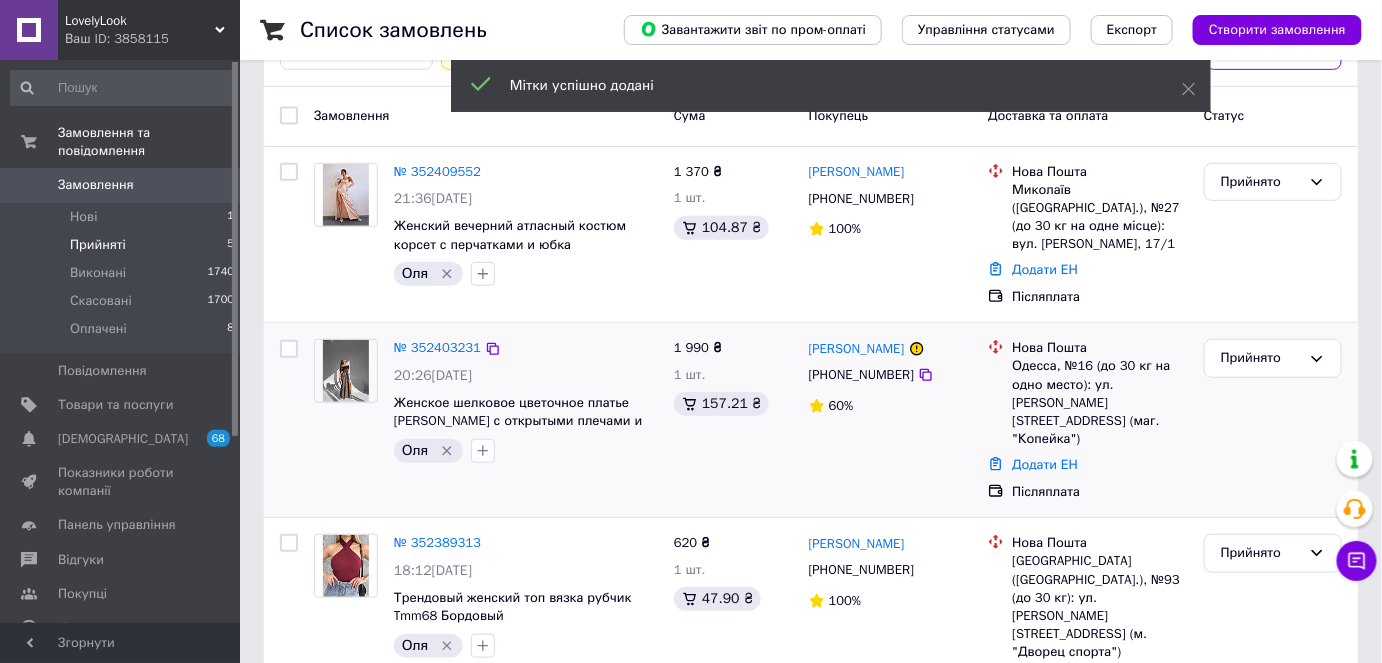 scroll, scrollTop: 380, scrollLeft: 0, axis: vertical 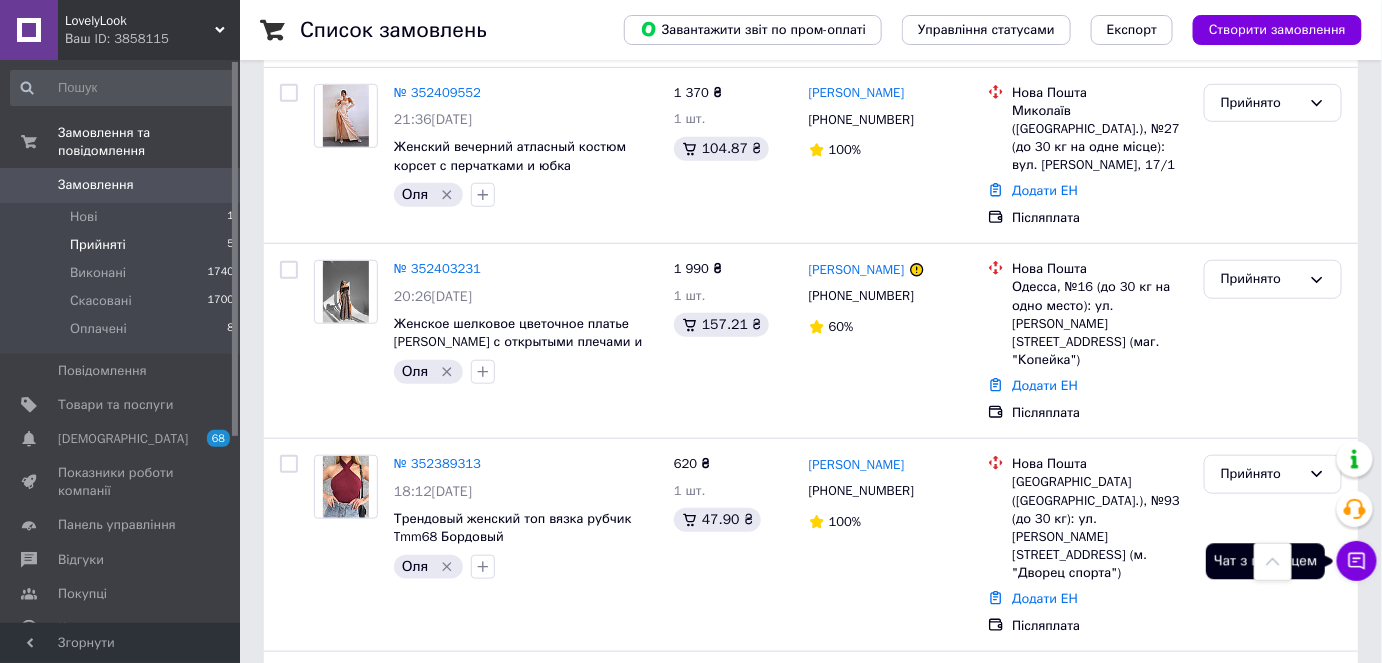 click 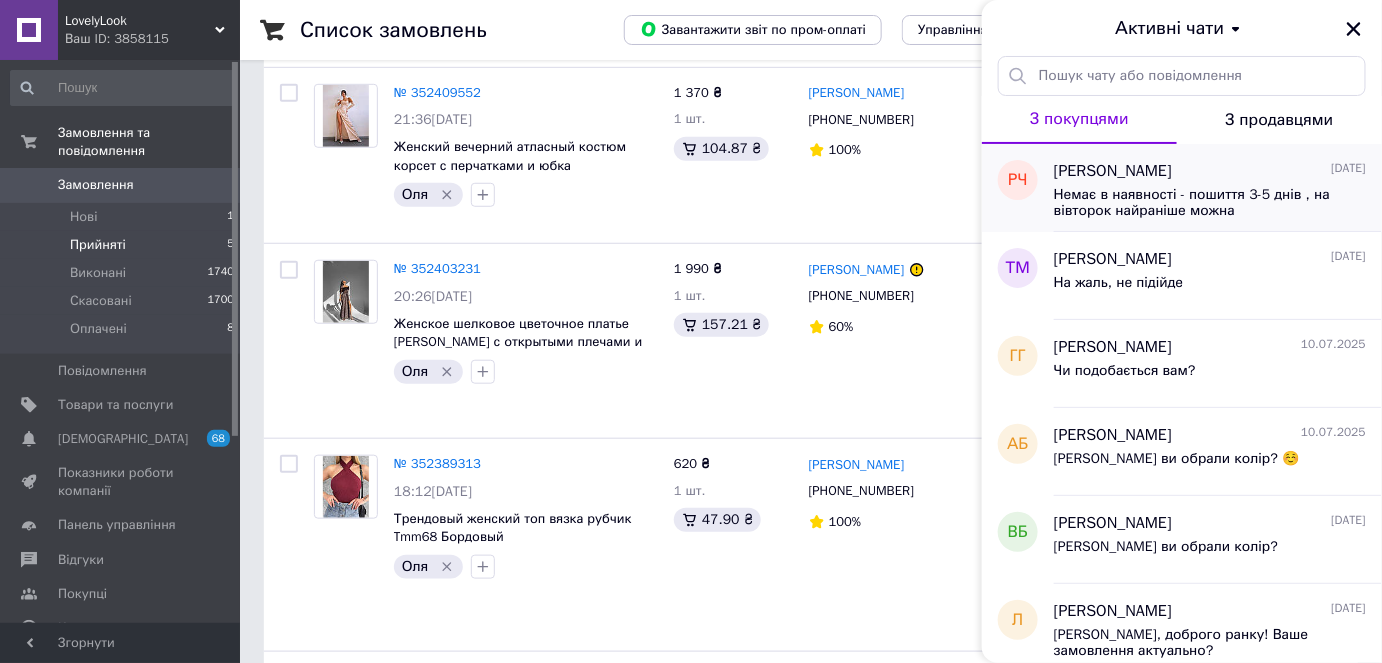 click on "Немає в наявності - пошиття 3-5 днів , на вівторок найраніше можна" at bounding box center [1196, 203] 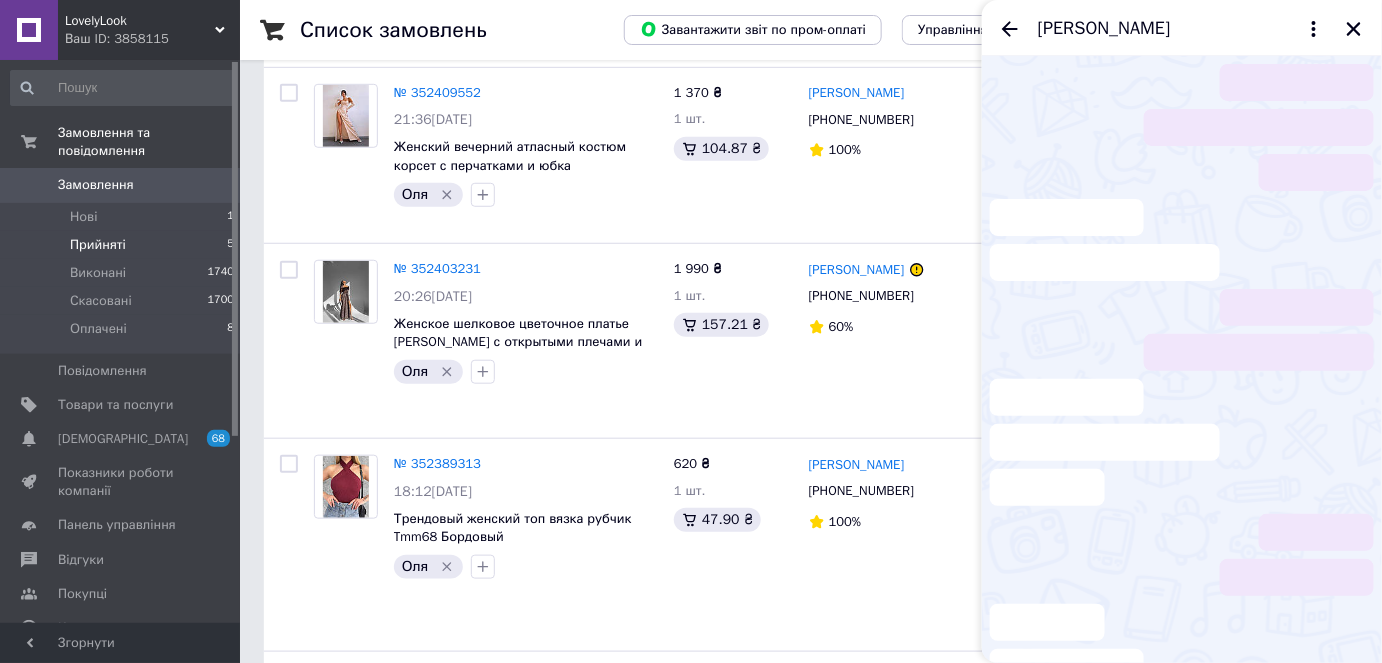 scroll, scrollTop: 706, scrollLeft: 0, axis: vertical 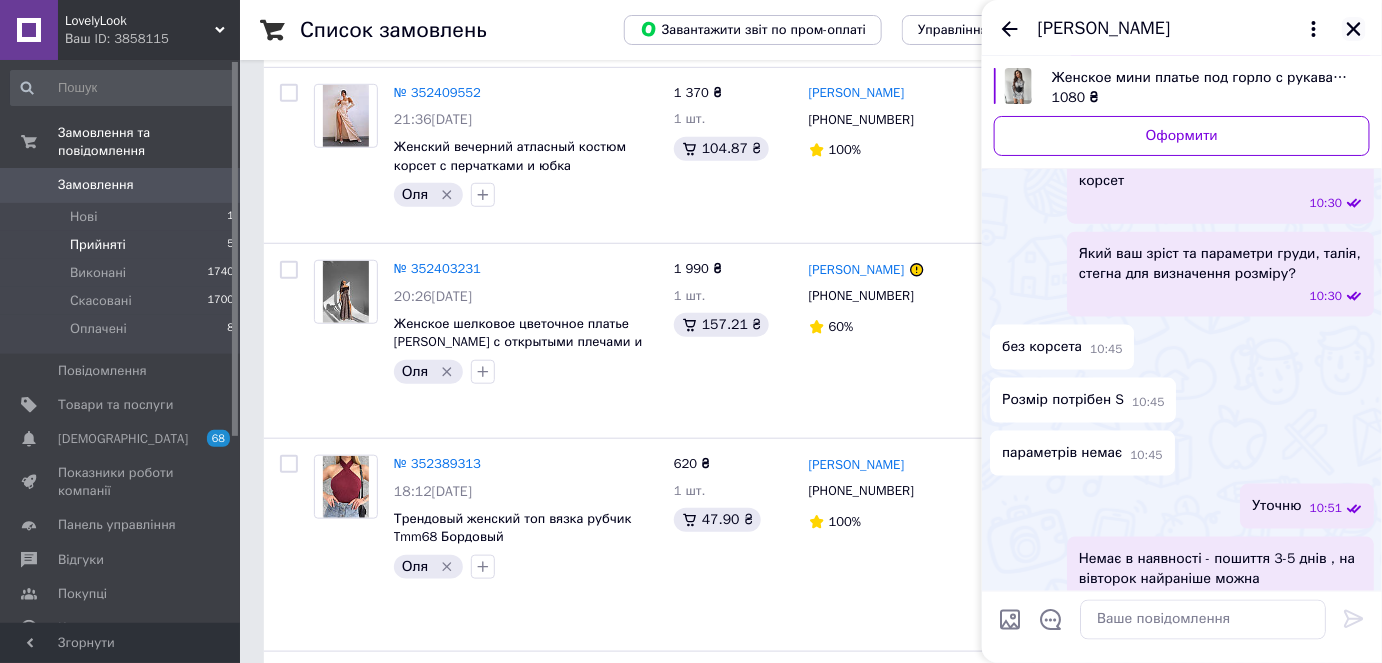 click 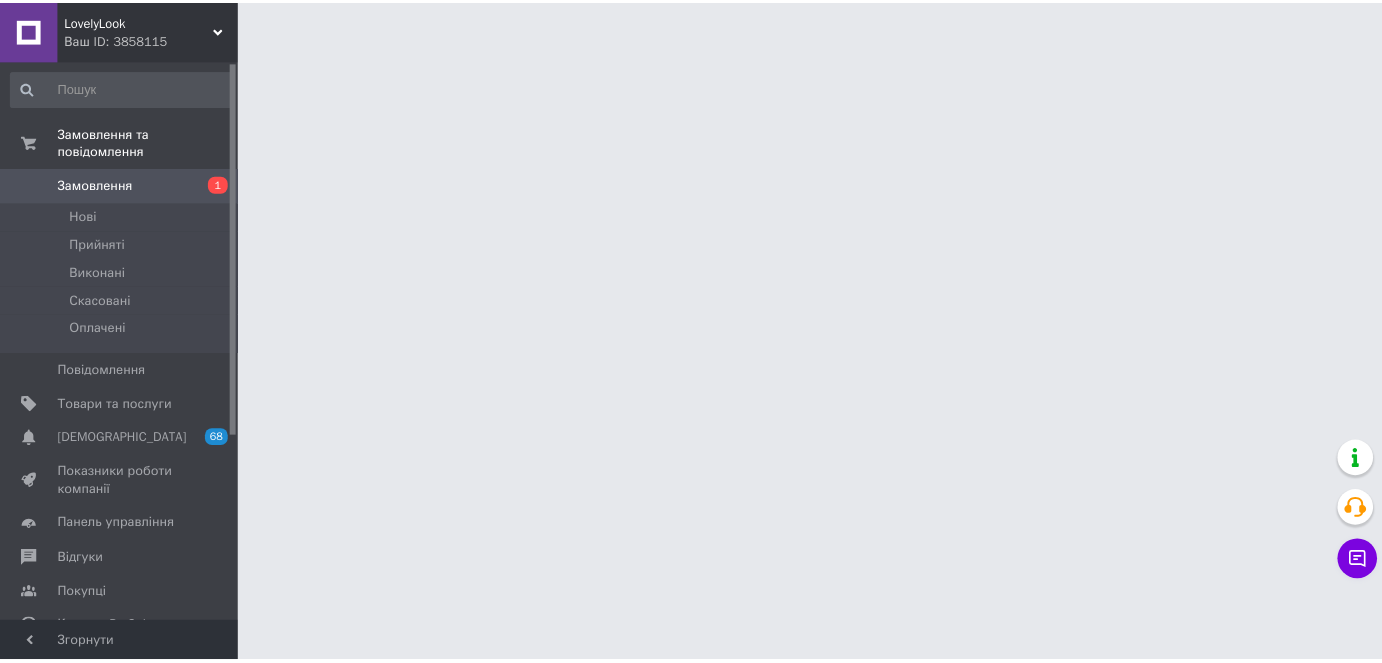 scroll, scrollTop: 0, scrollLeft: 0, axis: both 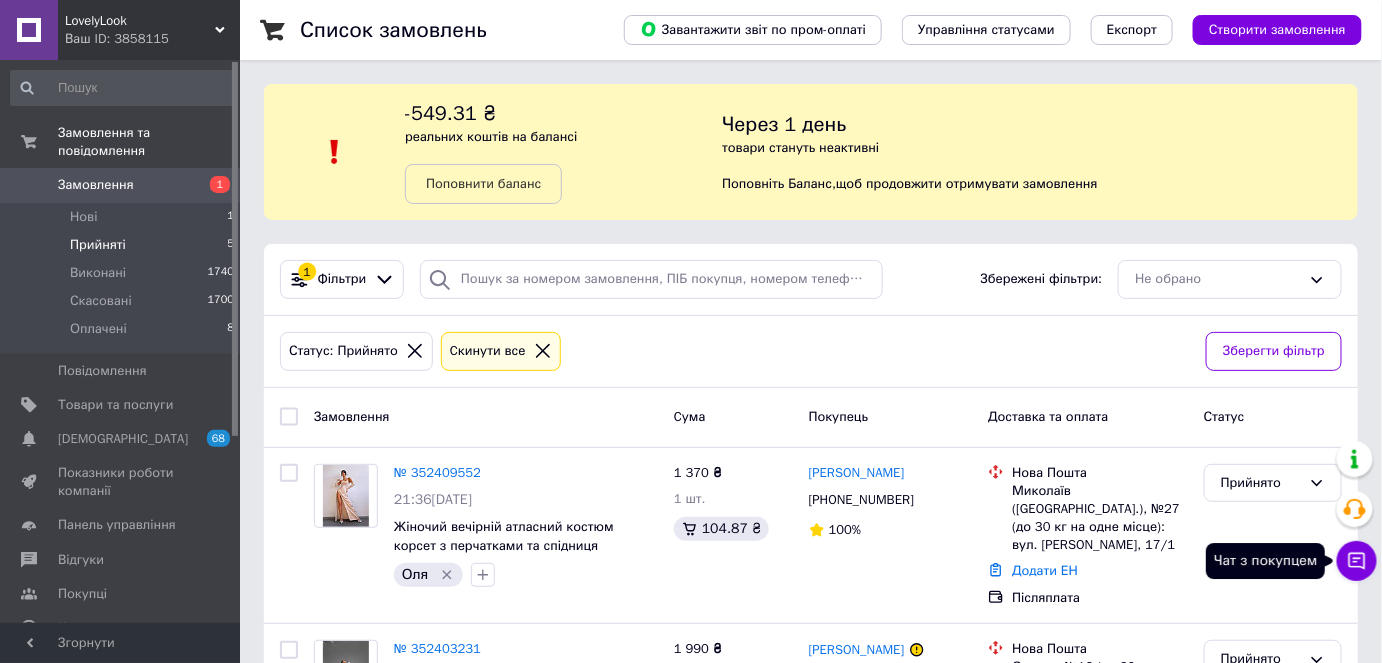 click 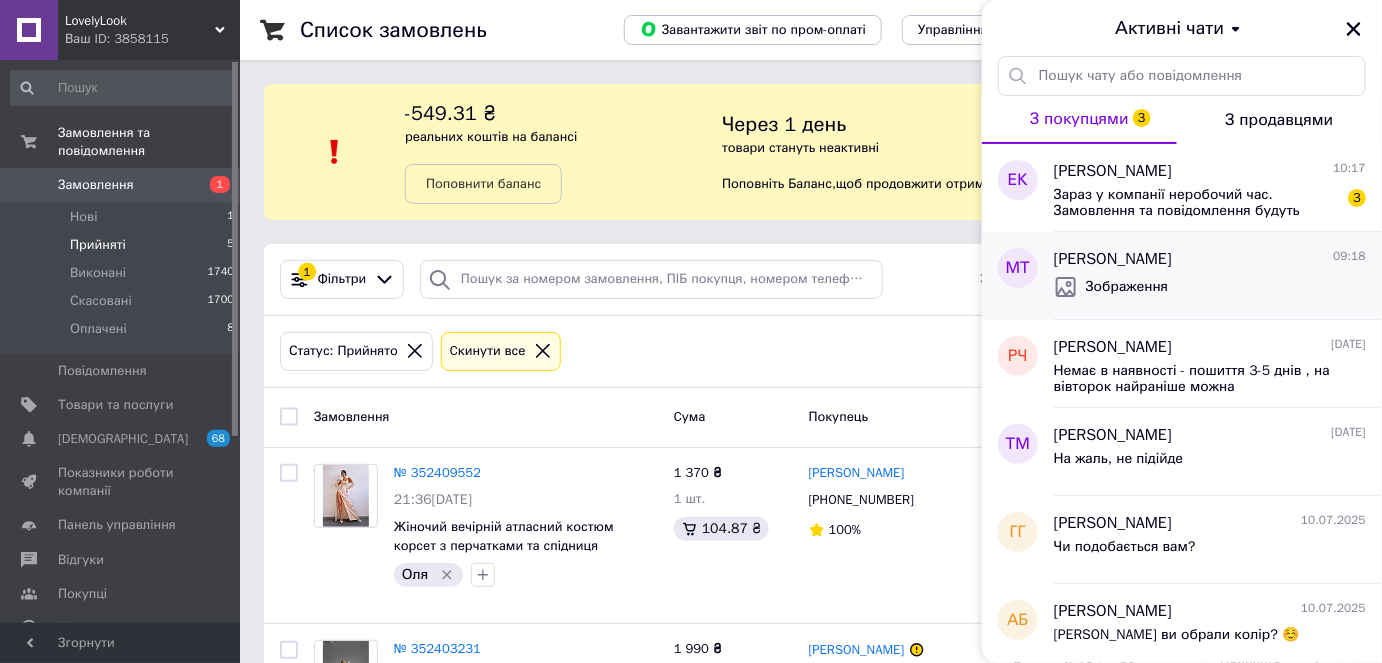 click on "Маша Таран 09:18" at bounding box center [1210, 259] 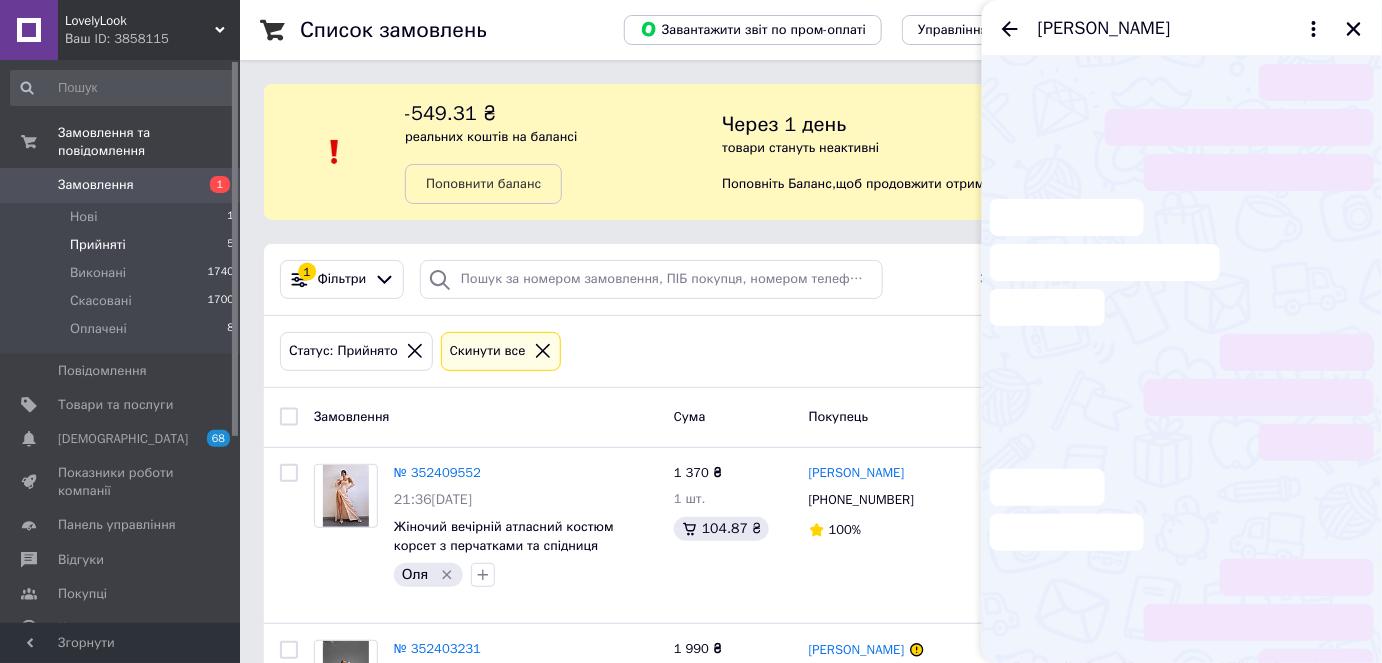 scroll, scrollTop: 475, scrollLeft: 0, axis: vertical 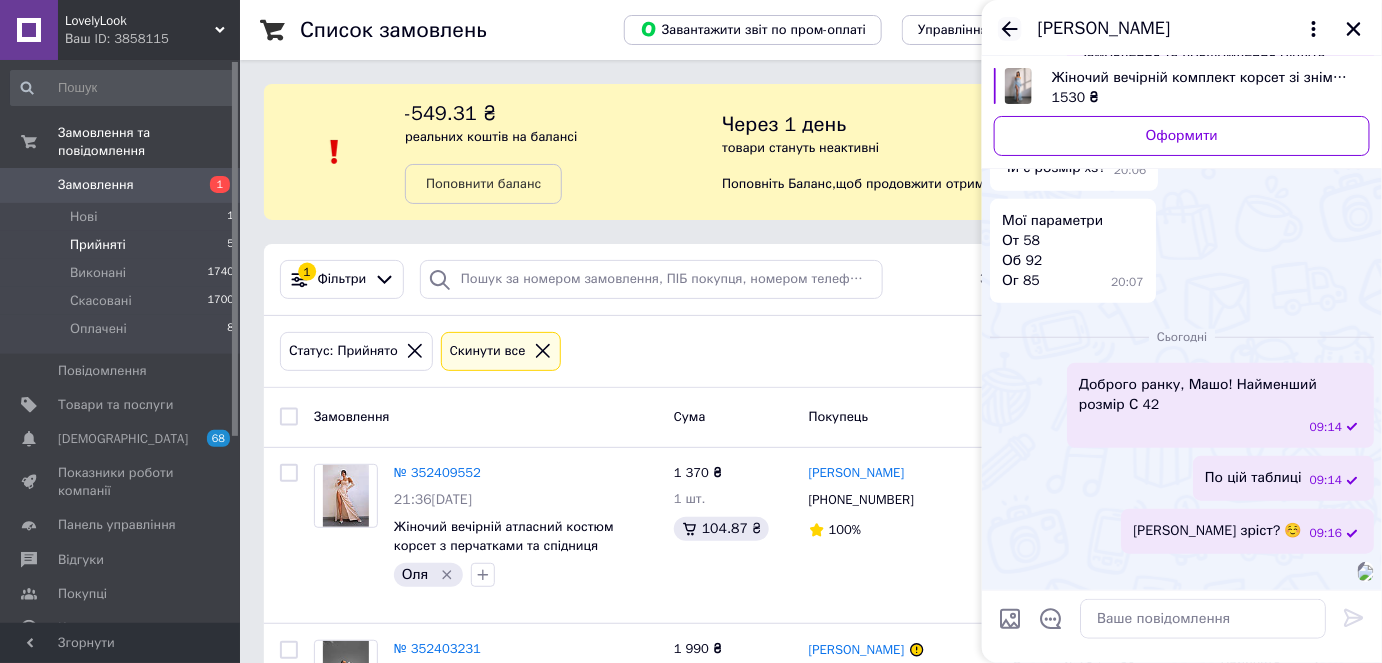 click 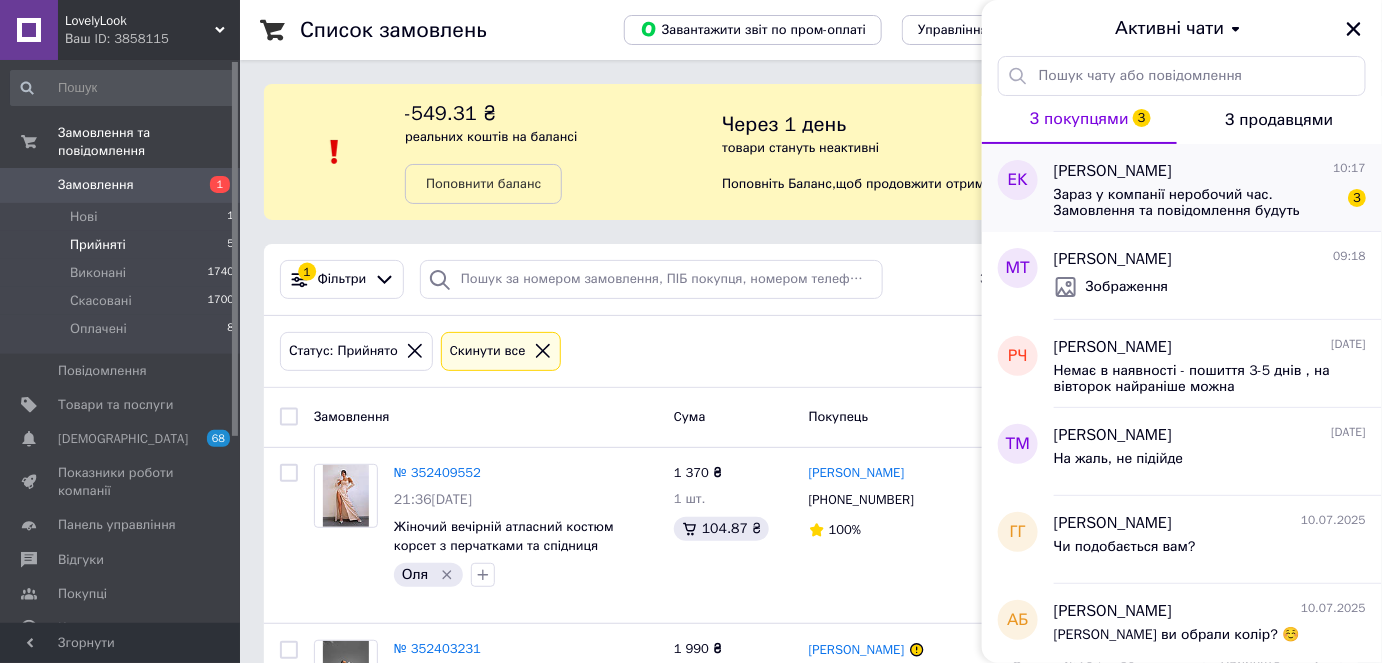 click on "Зараз у компанії неробочий час. Замовлення та повідомлення будуть оброблені з 09:00 найближчого робочого дня (завтра, 14.07)" at bounding box center (1196, 203) 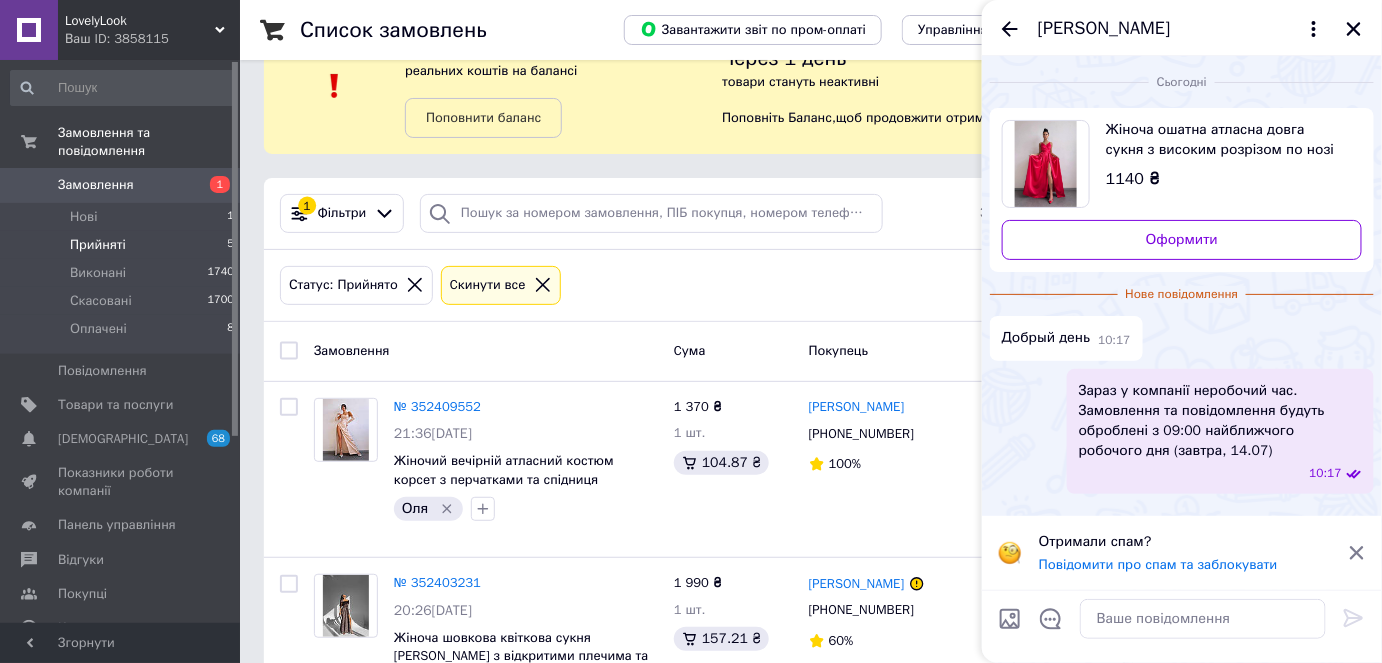 scroll, scrollTop: 272, scrollLeft: 0, axis: vertical 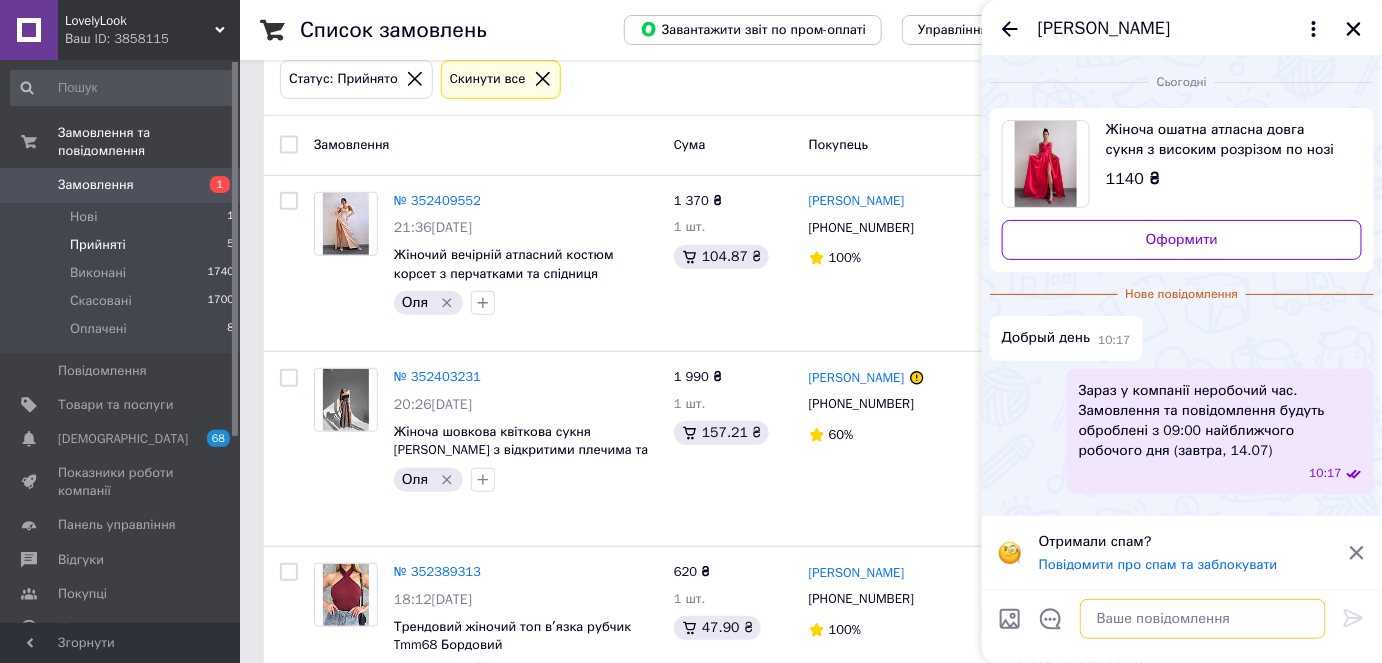 click at bounding box center [1203, 619] 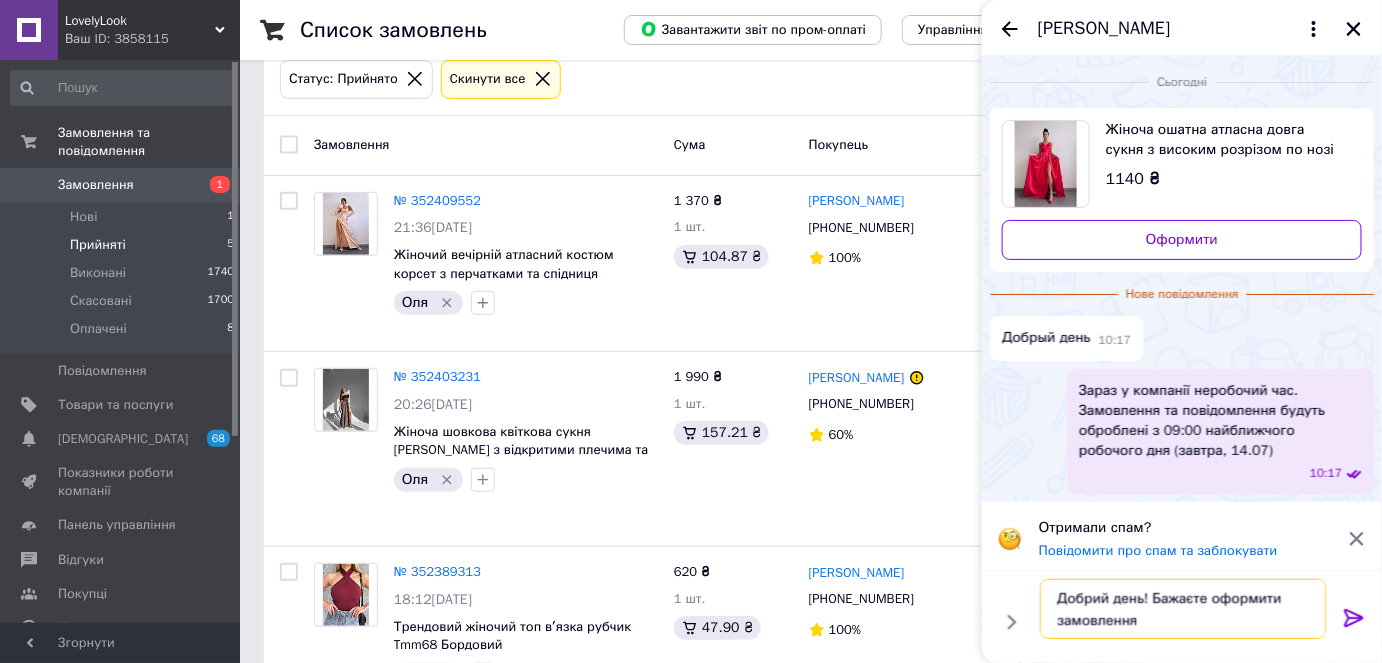 type on "Добрий день! Бажаєте оформити замовлення?" 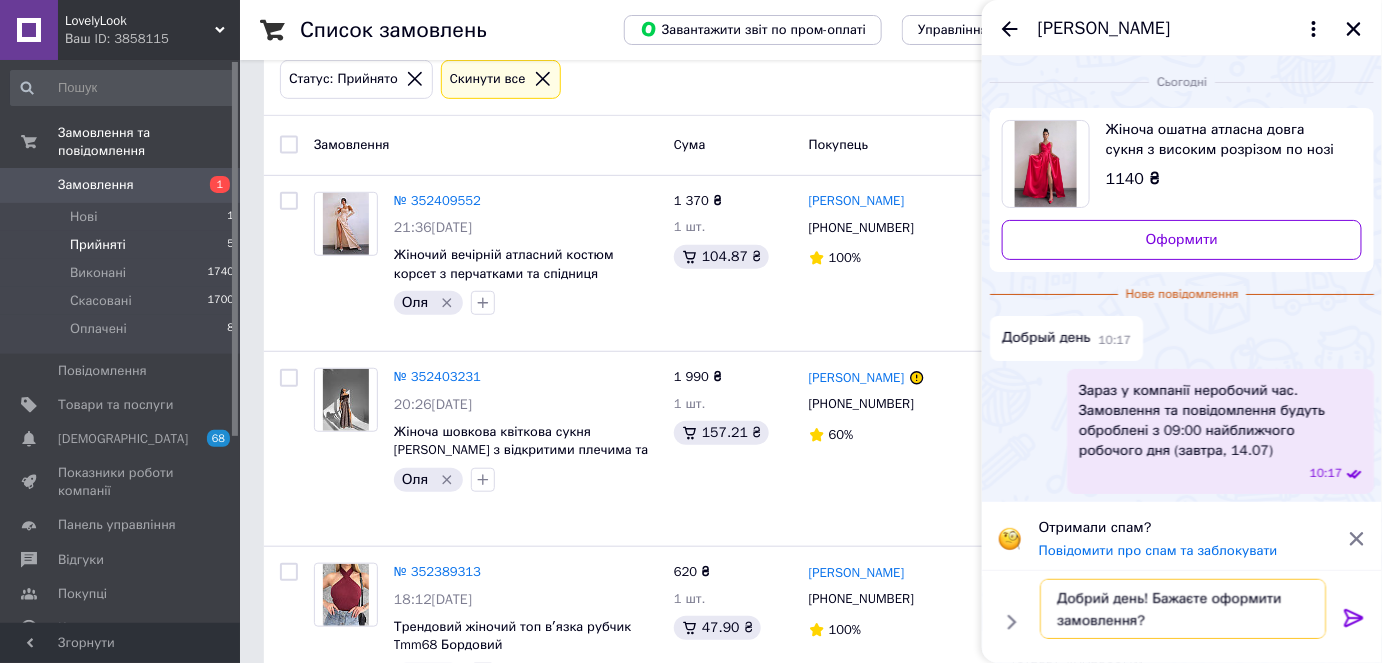 type 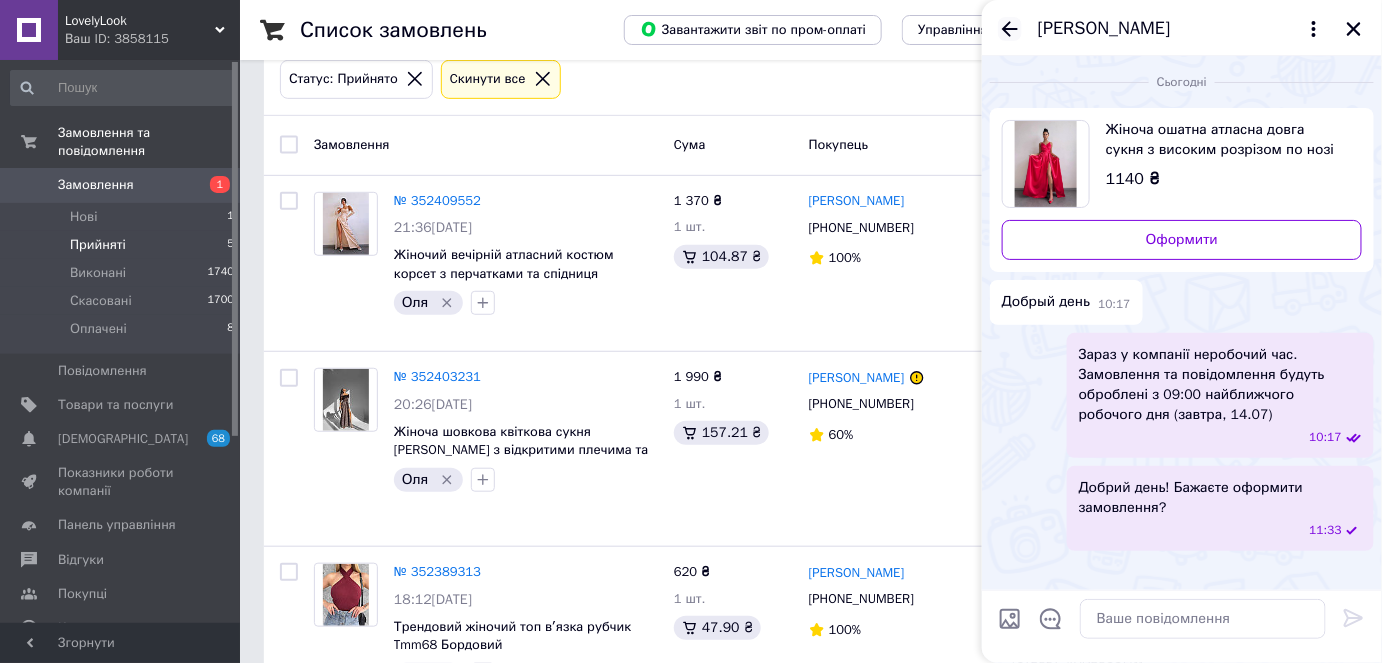 click 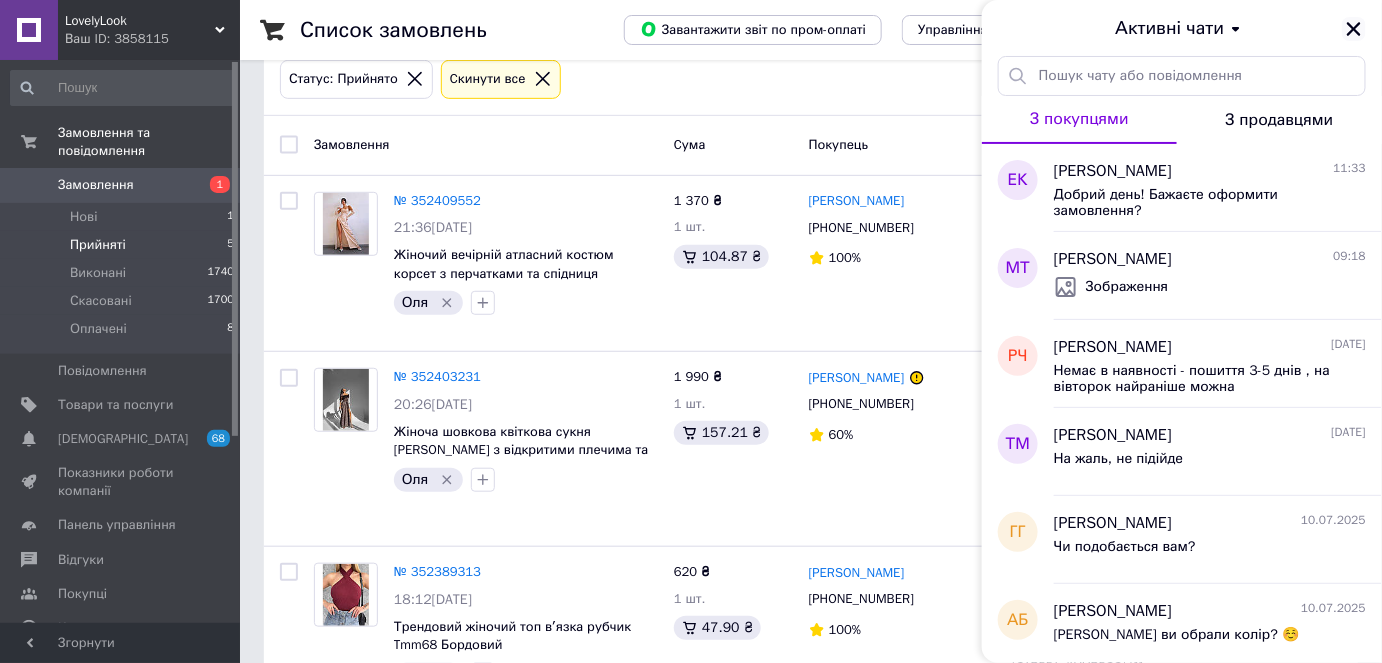 click 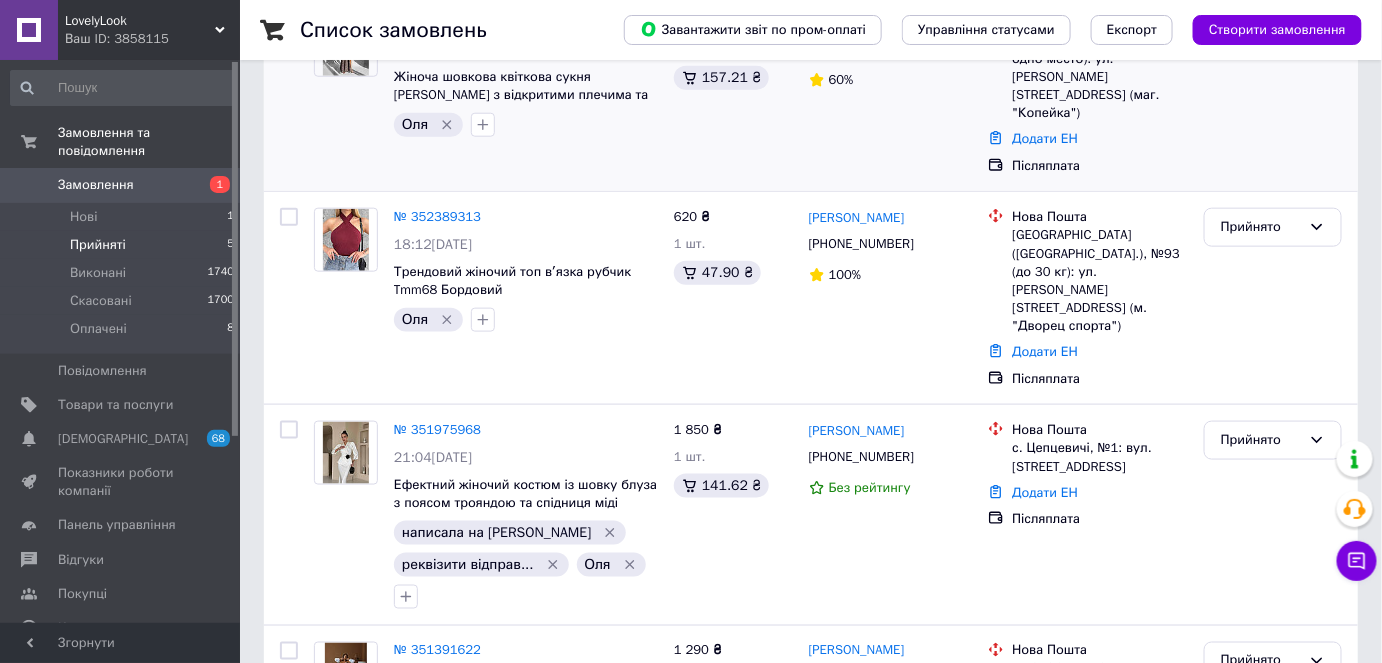 scroll, scrollTop: 636, scrollLeft: 0, axis: vertical 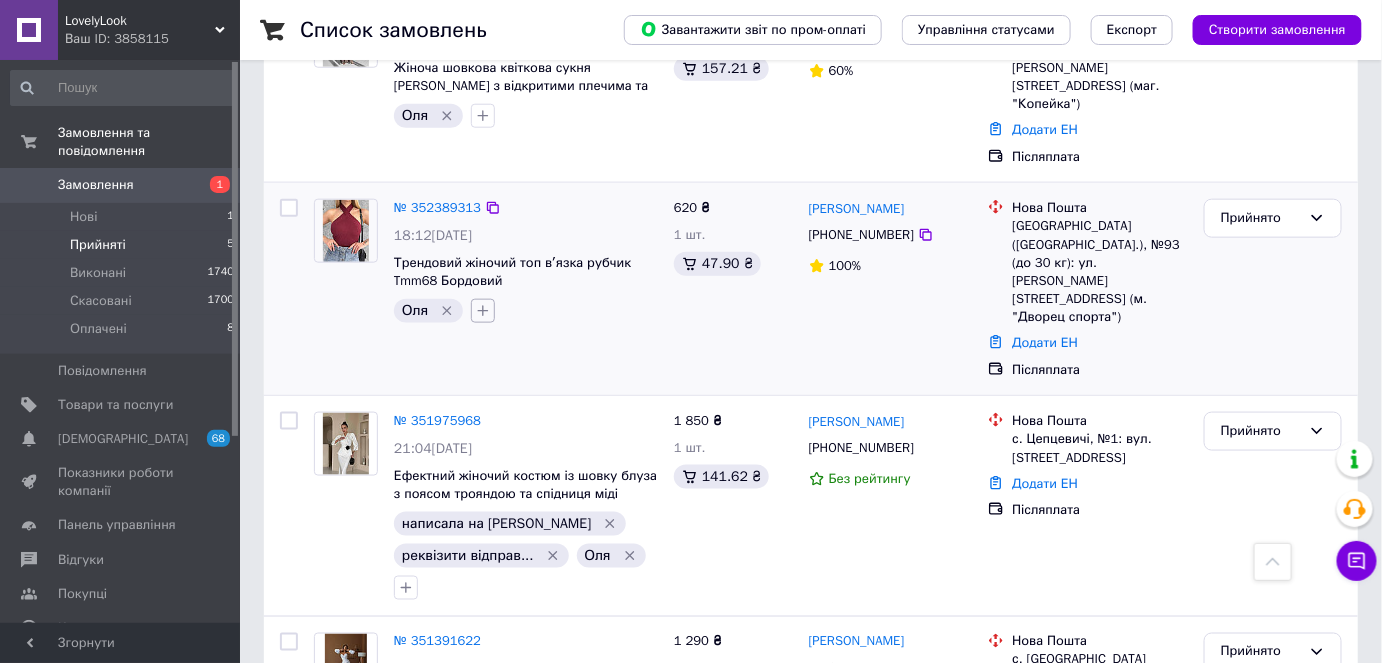 click 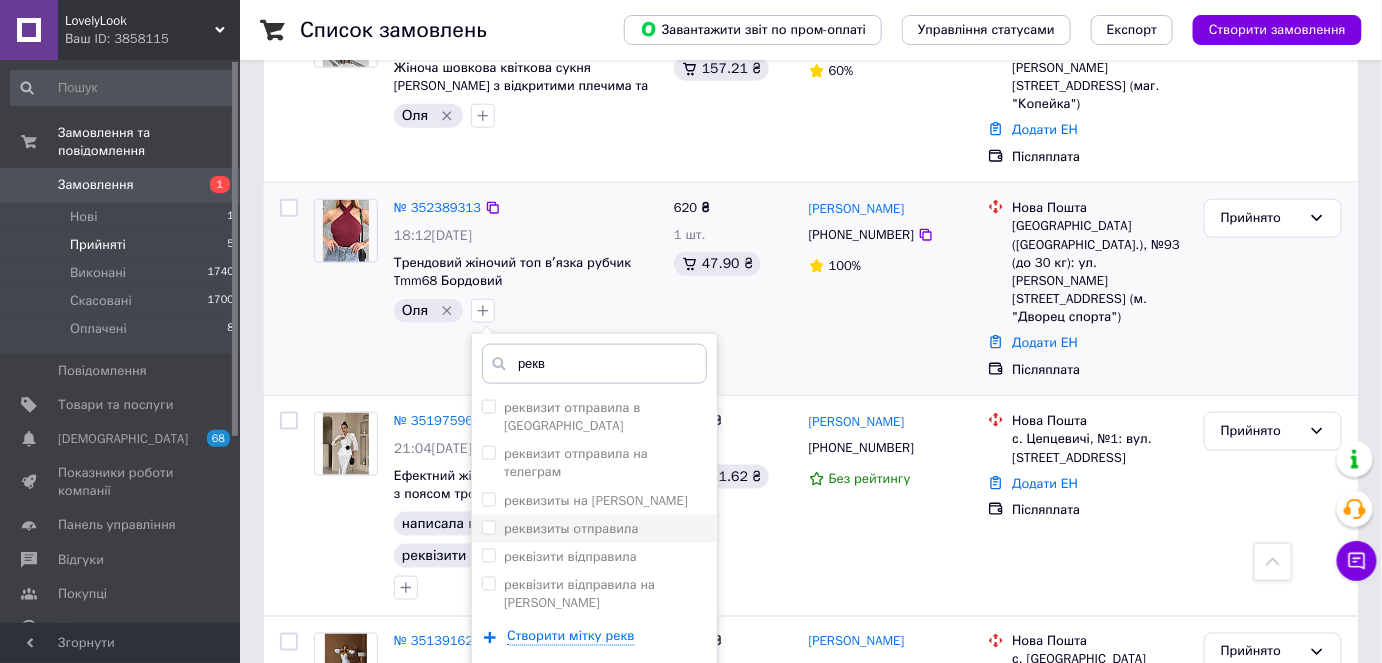 type on "рекв" 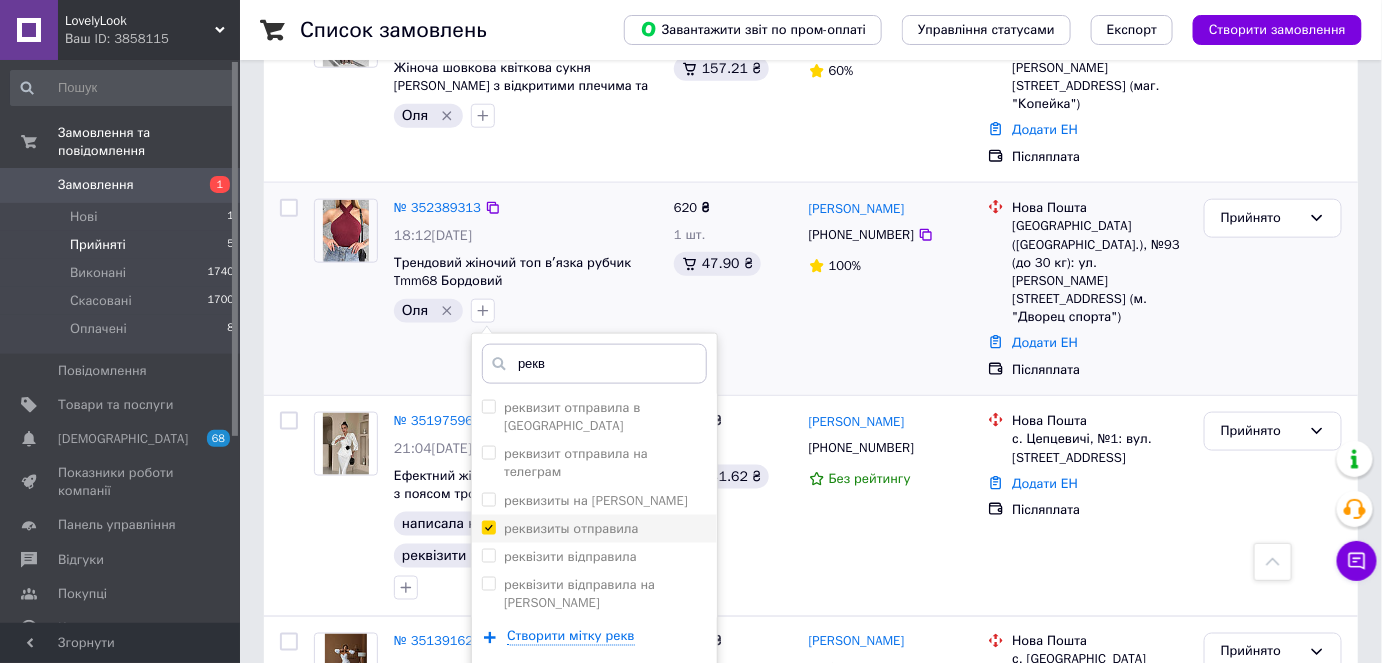 click on "реквизиты отправила" at bounding box center [488, 527] 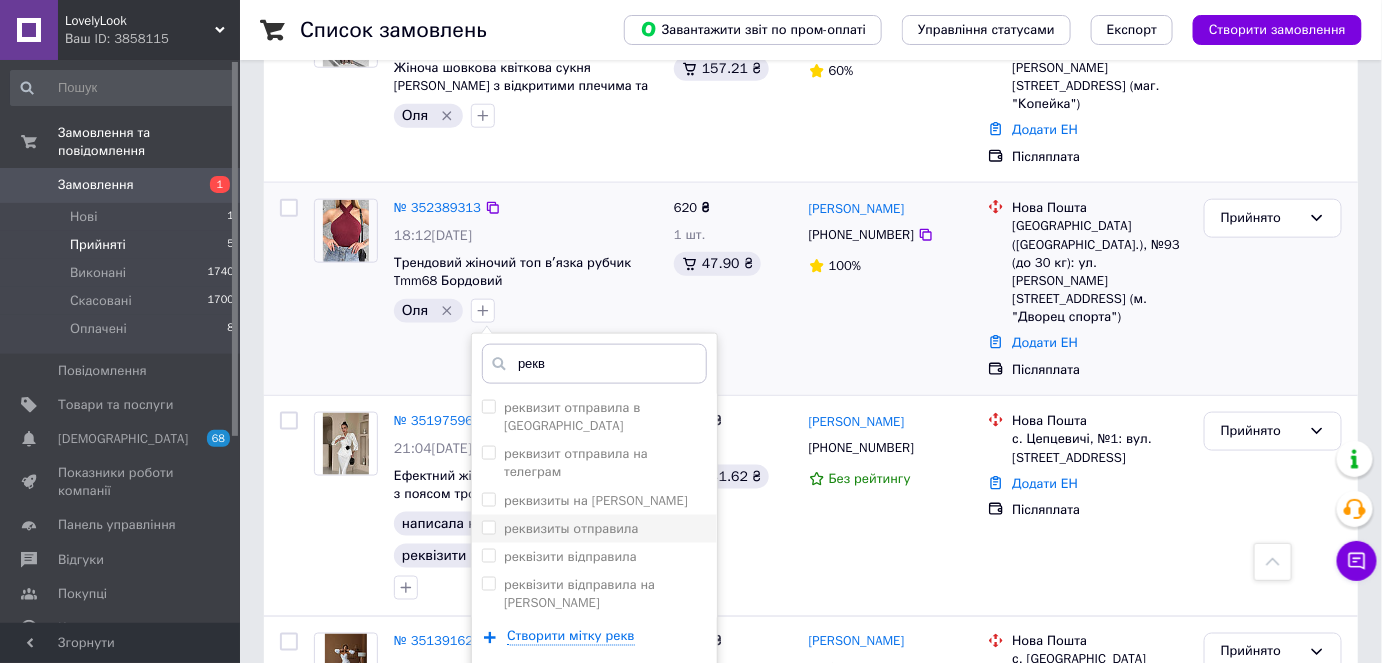 click on "реквизиты отправила" at bounding box center [488, 527] 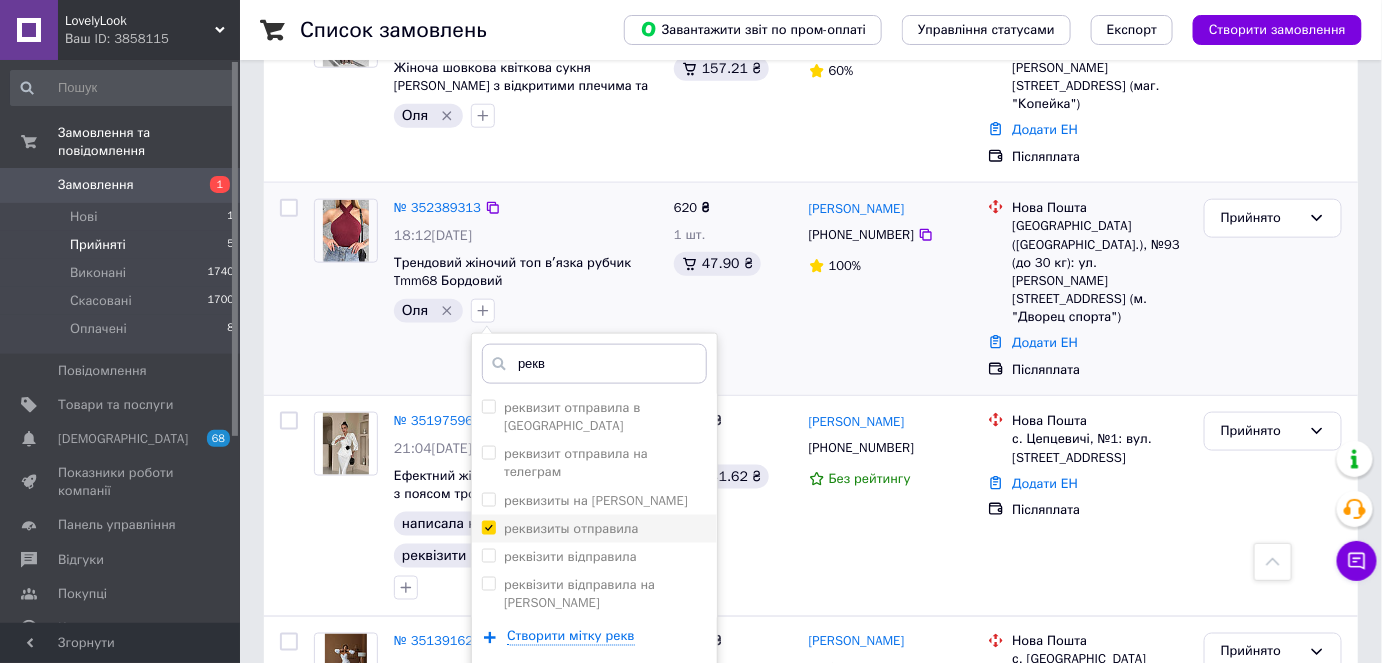 checkbox on "true" 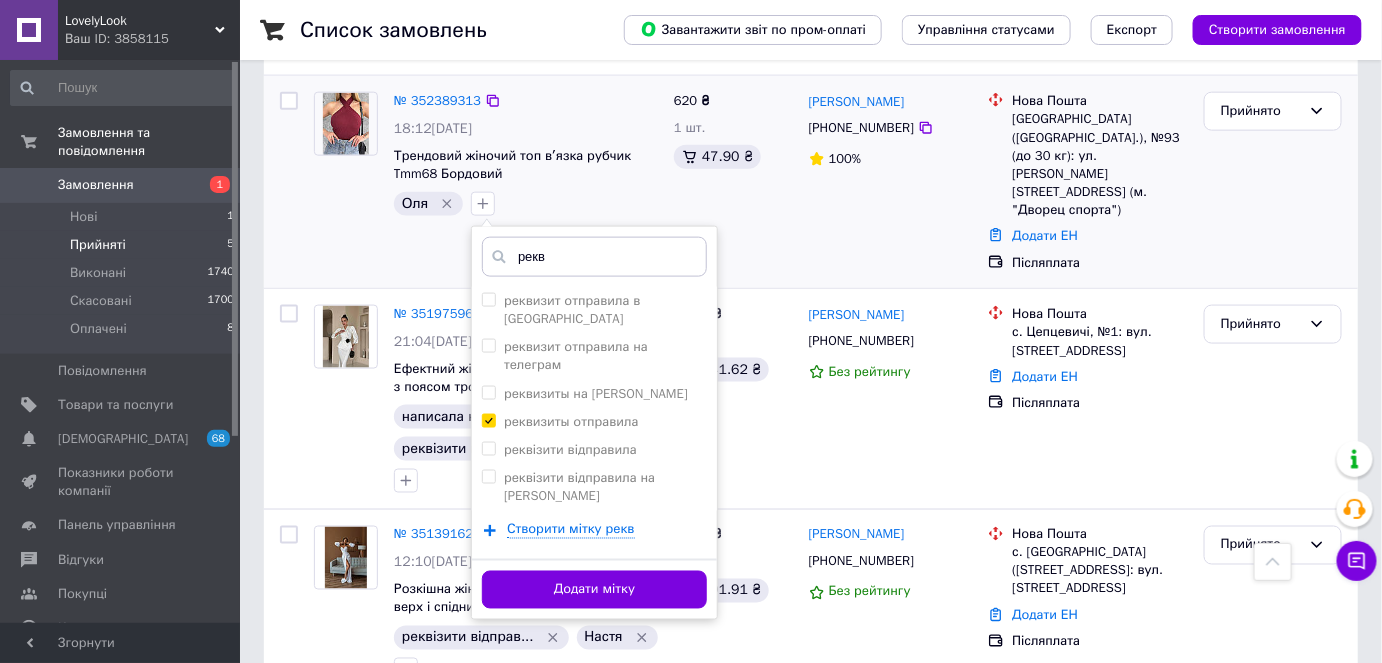 scroll, scrollTop: 744, scrollLeft: 0, axis: vertical 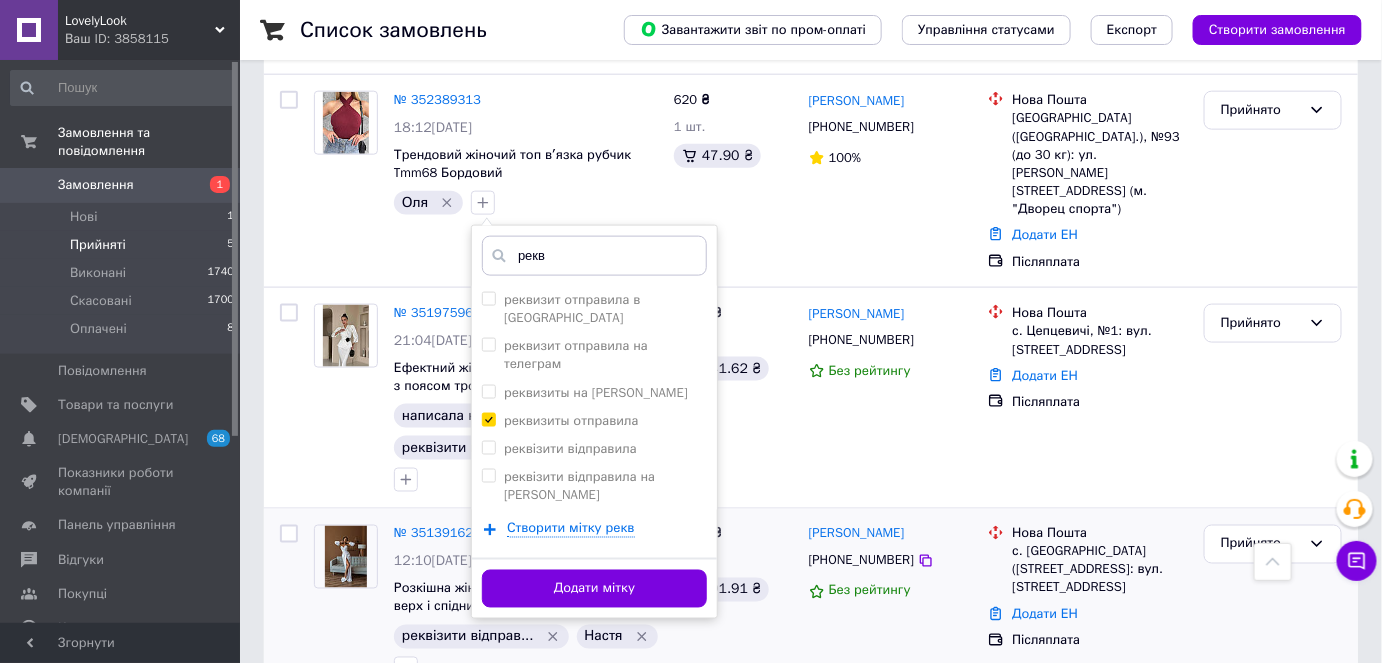 click on "Додати мітку" at bounding box center [594, 589] 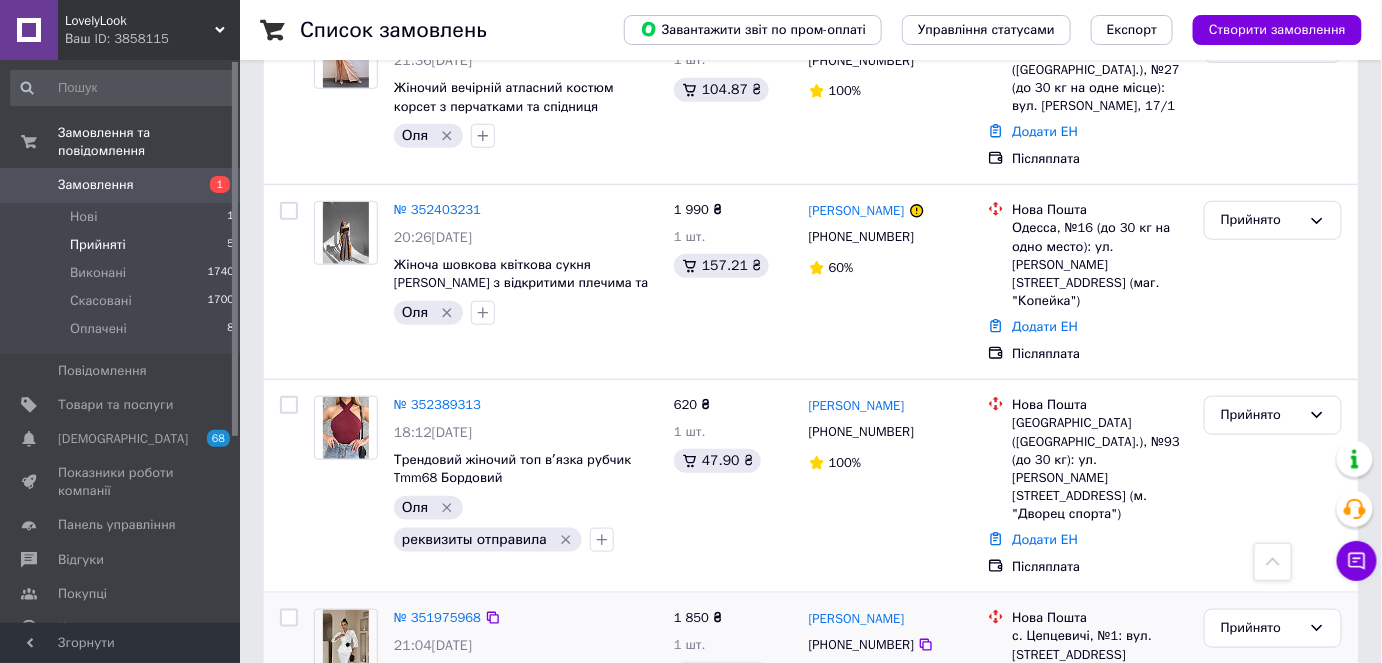 scroll, scrollTop: 289, scrollLeft: 0, axis: vertical 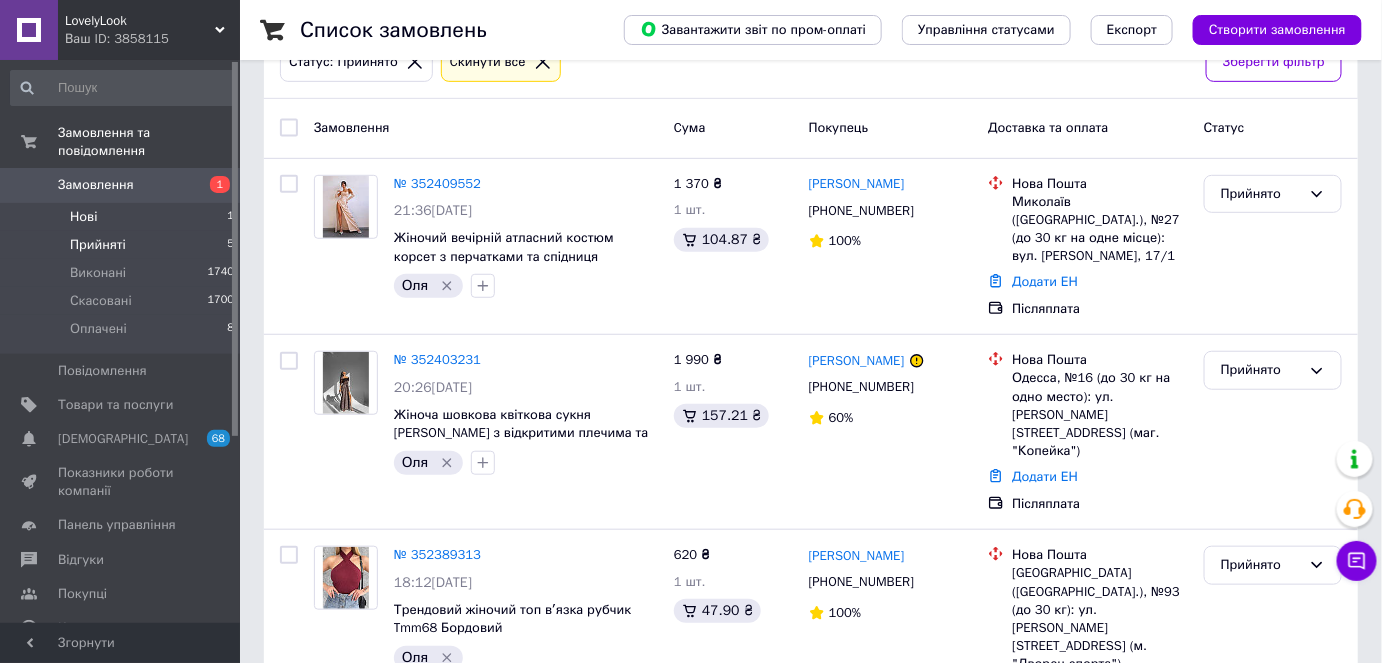 click on "Нові 1" at bounding box center (123, 217) 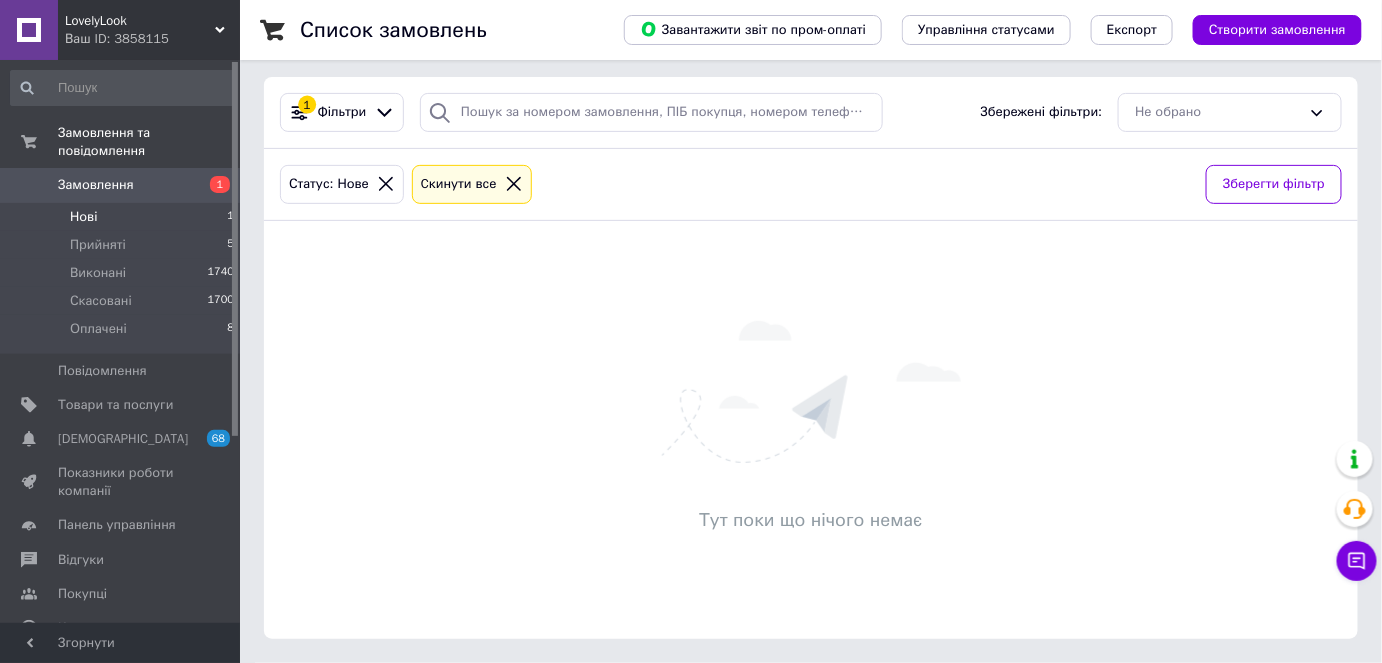 scroll, scrollTop: 0, scrollLeft: 0, axis: both 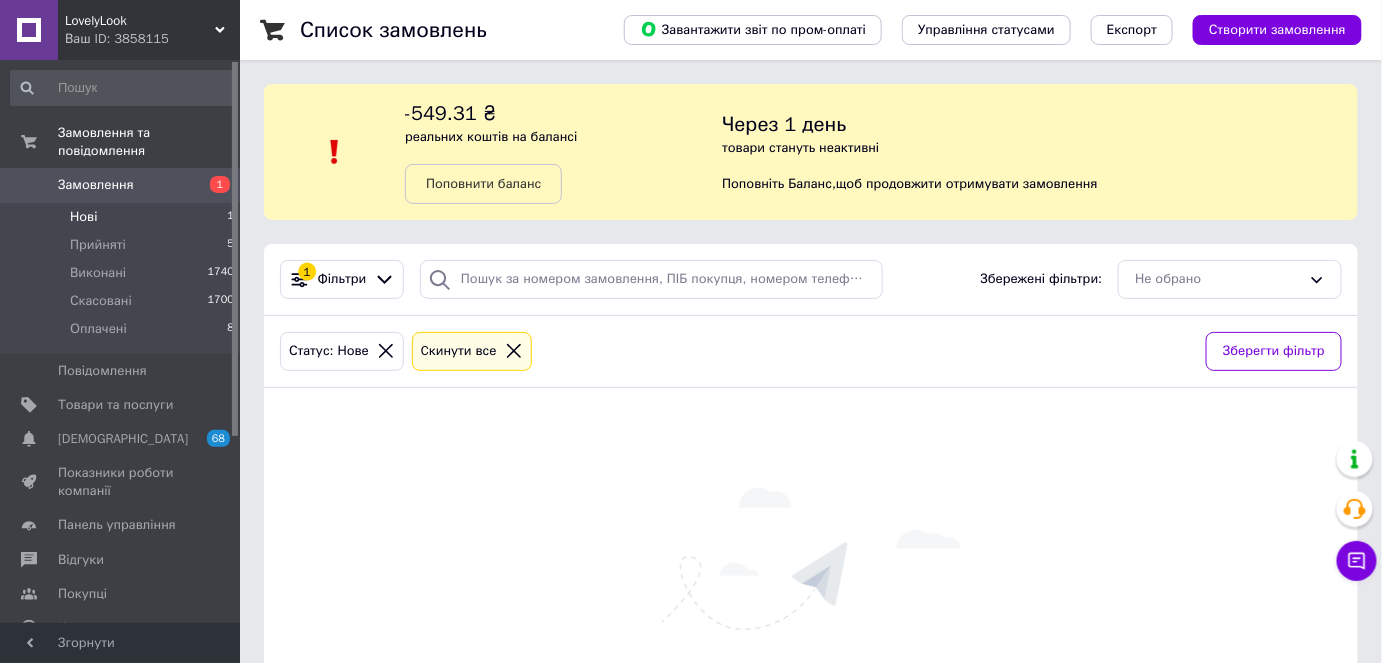 click on "Нові 1" at bounding box center [123, 217] 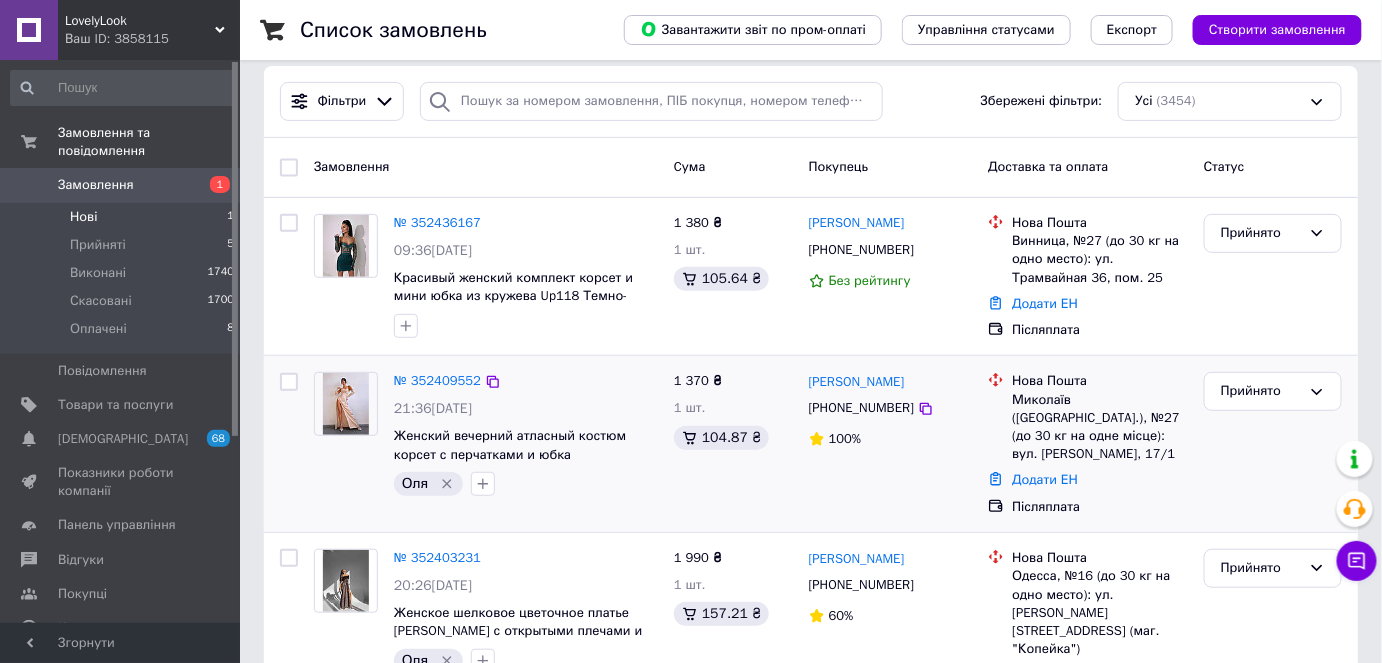 scroll, scrollTop: 181, scrollLeft: 0, axis: vertical 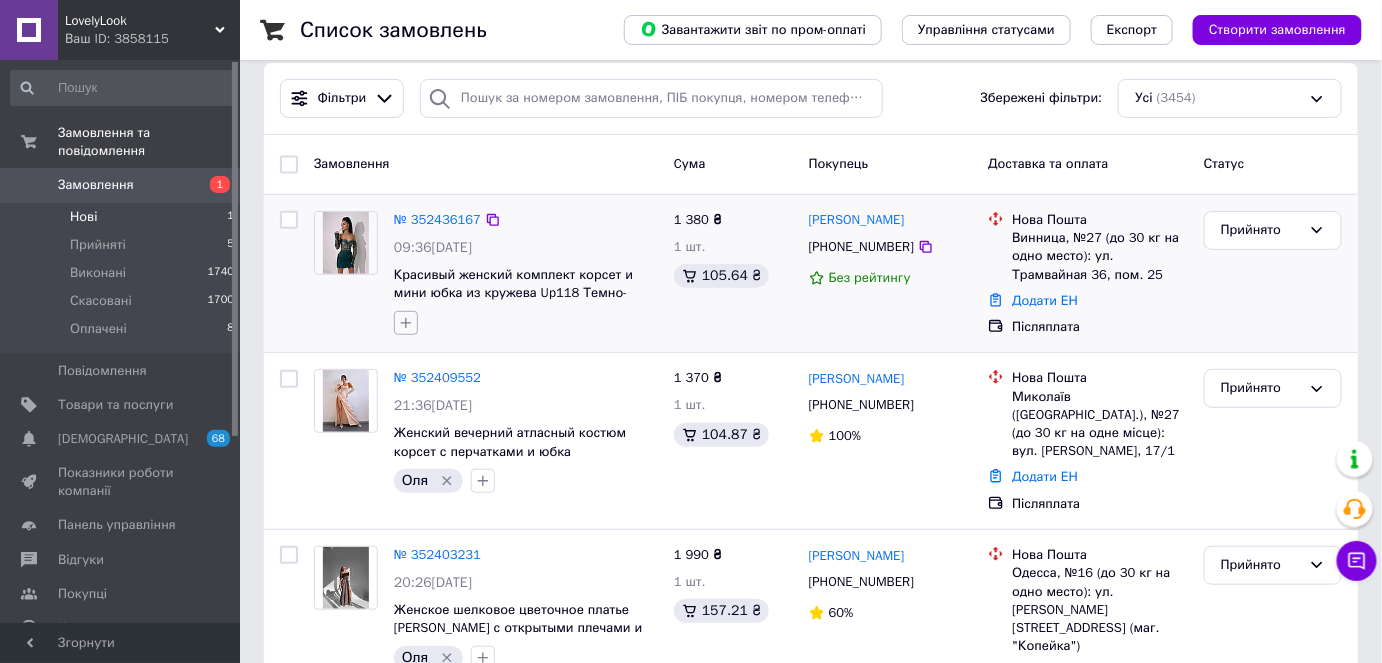 click 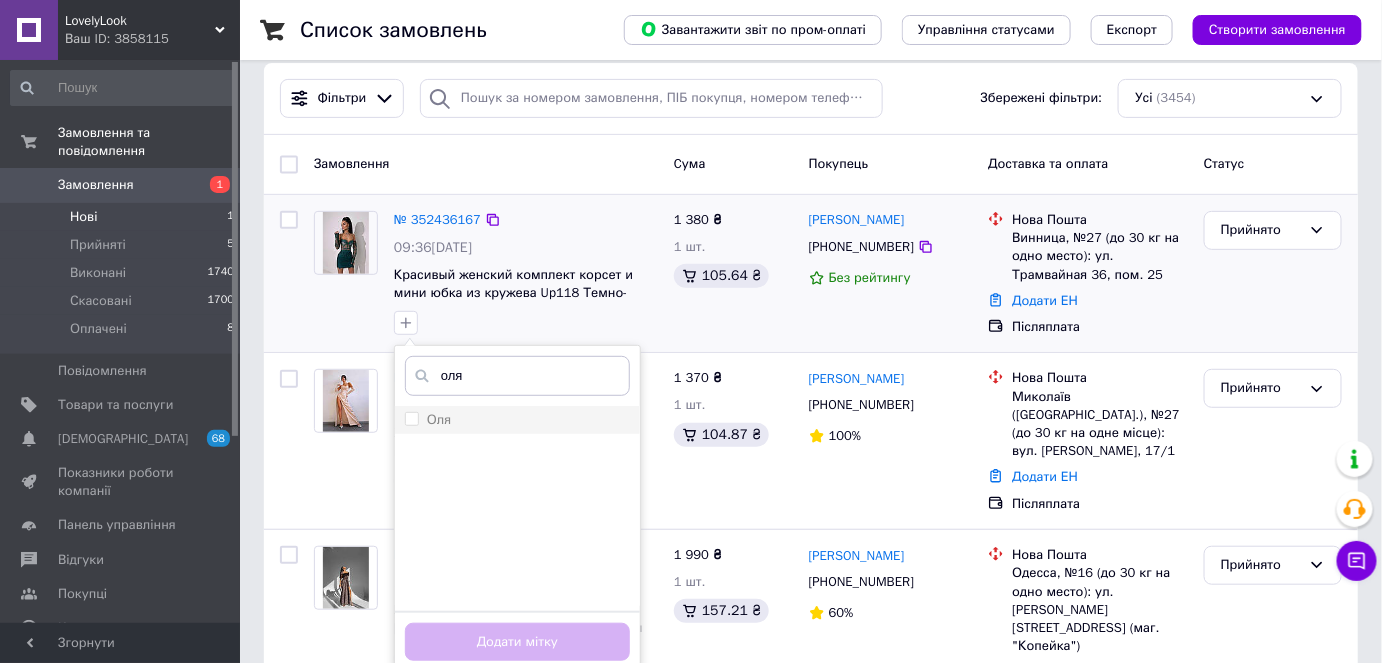 type on "оля" 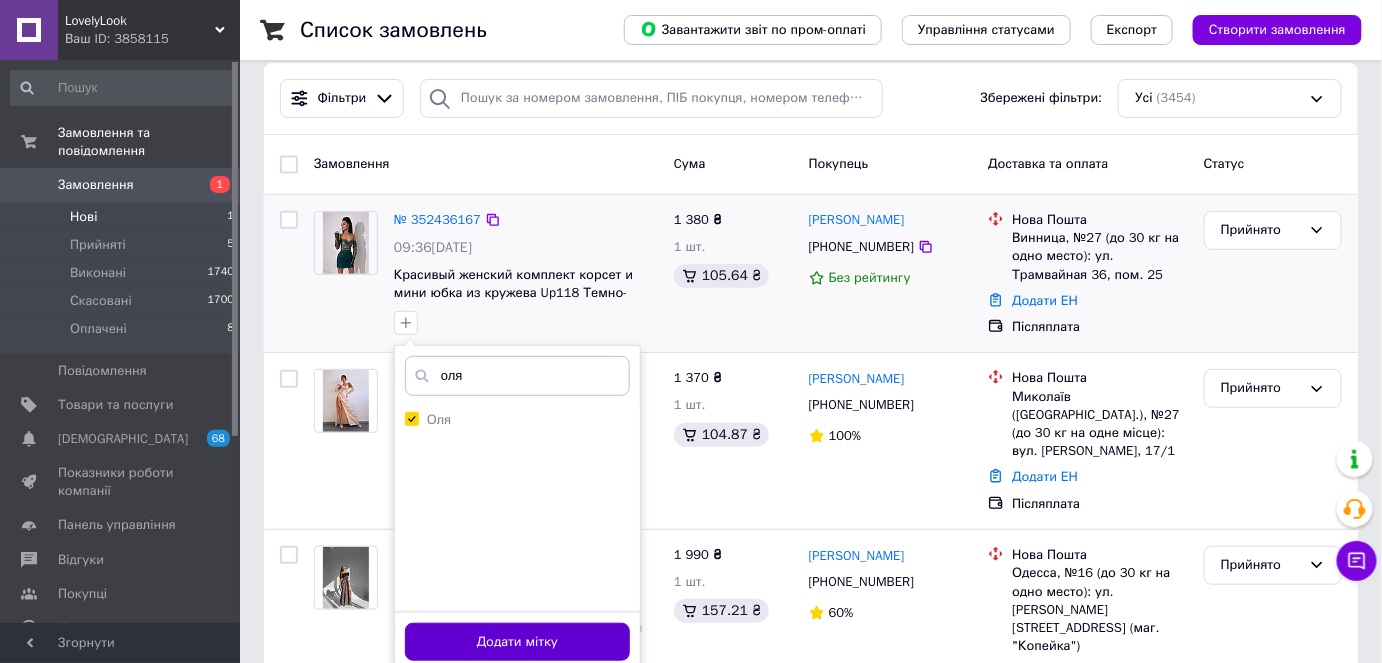 click on "Додати мітку" at bounding box center (517, 642) 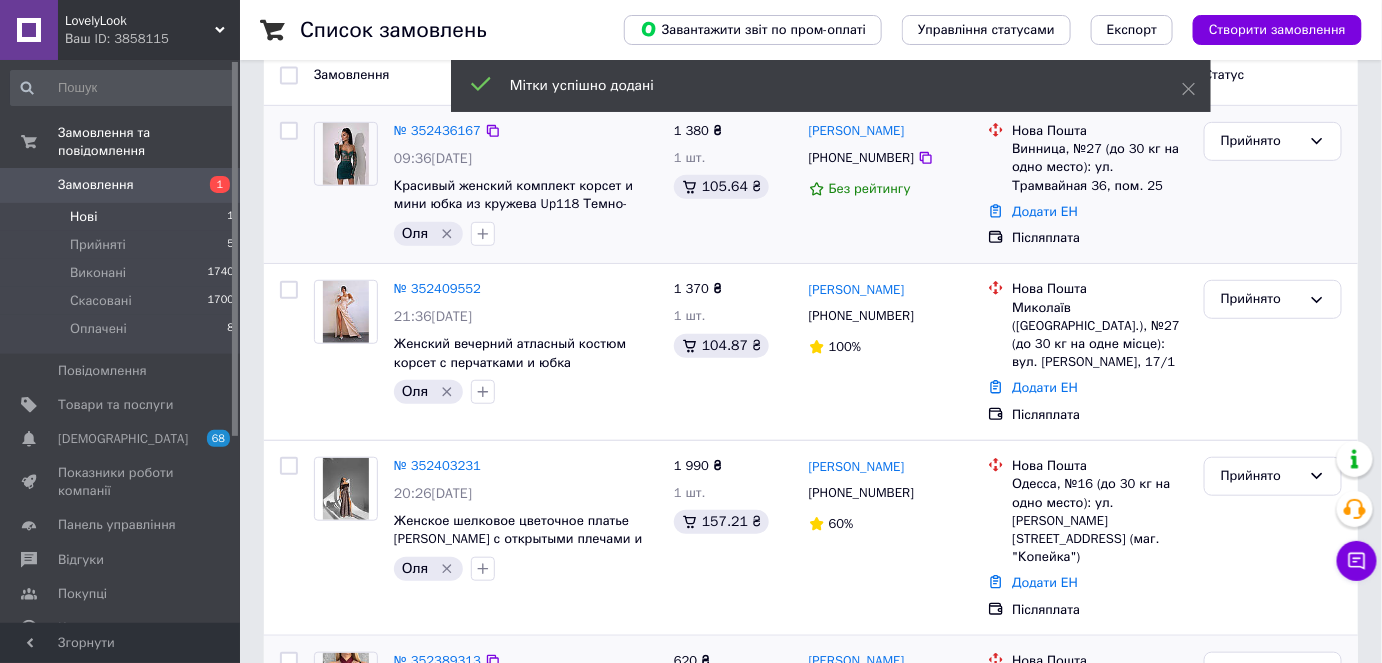 scroll, scrollTop: 363, scrollLeft: 0, axis: vertical 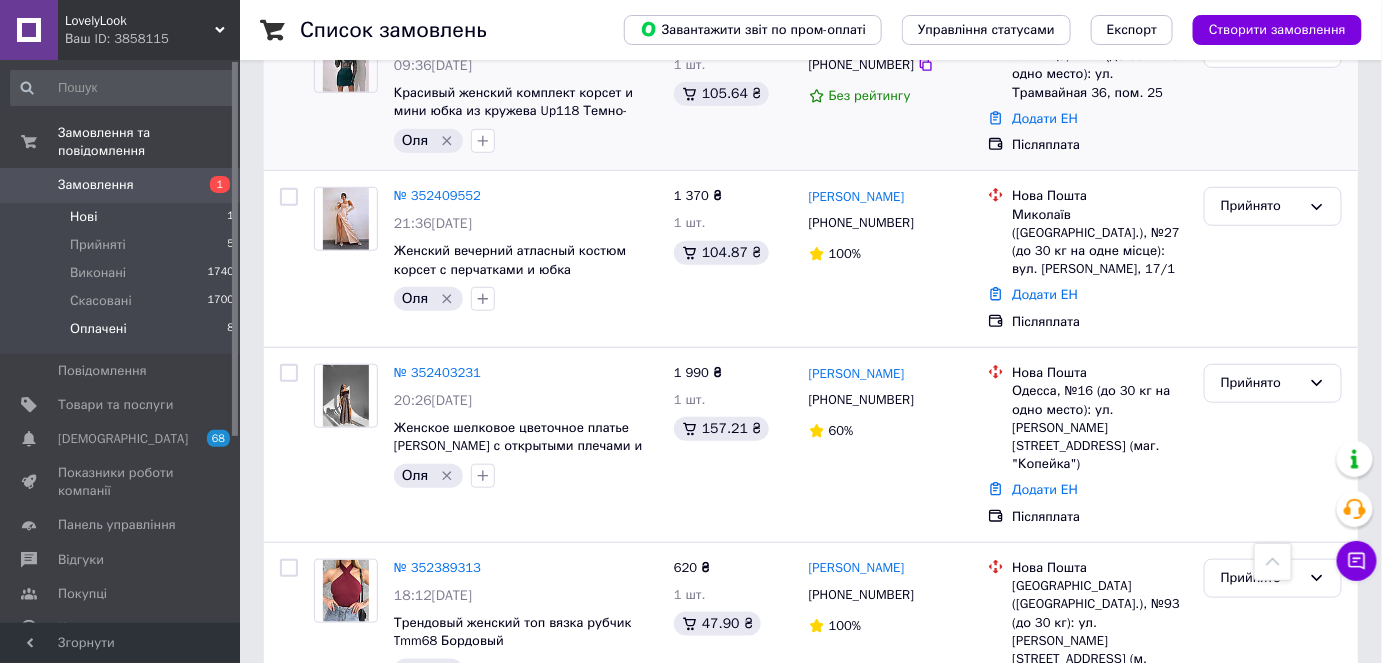 click on "Оплачені 8" at bounding box center (123, 334) 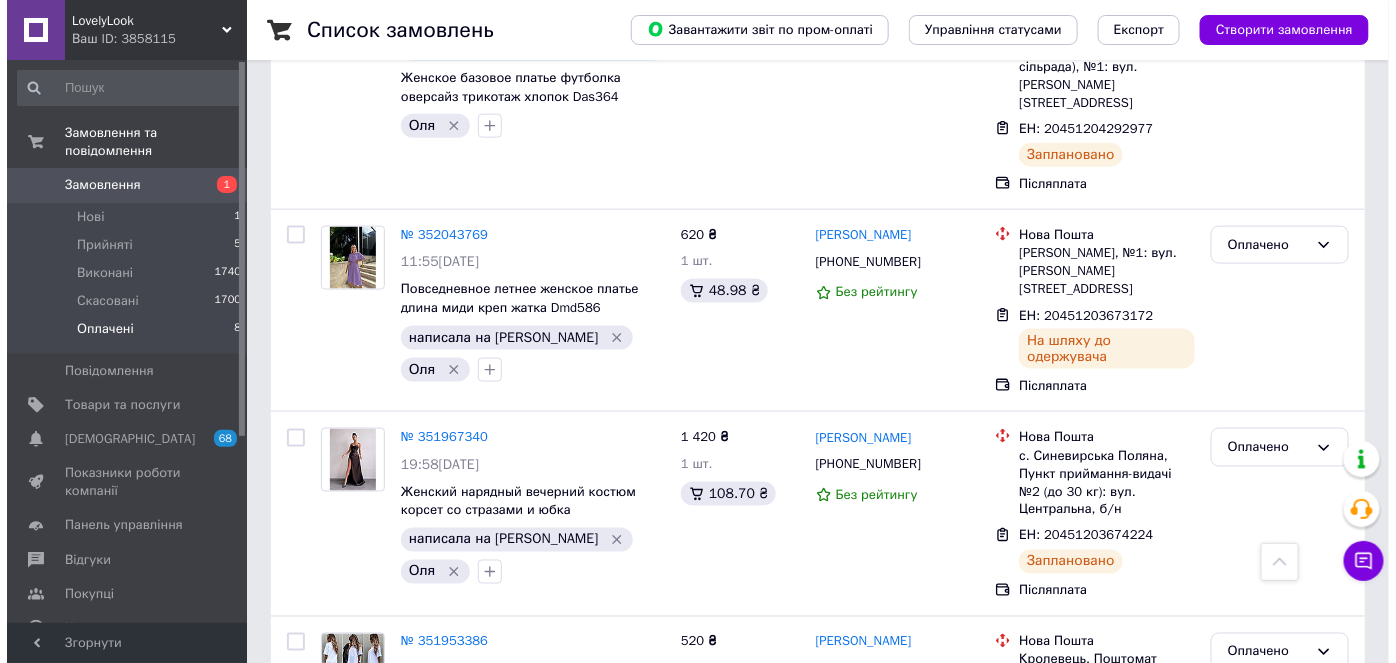 scroll, scrollTop: 1463, scrollLeft: 0, axis: vertical 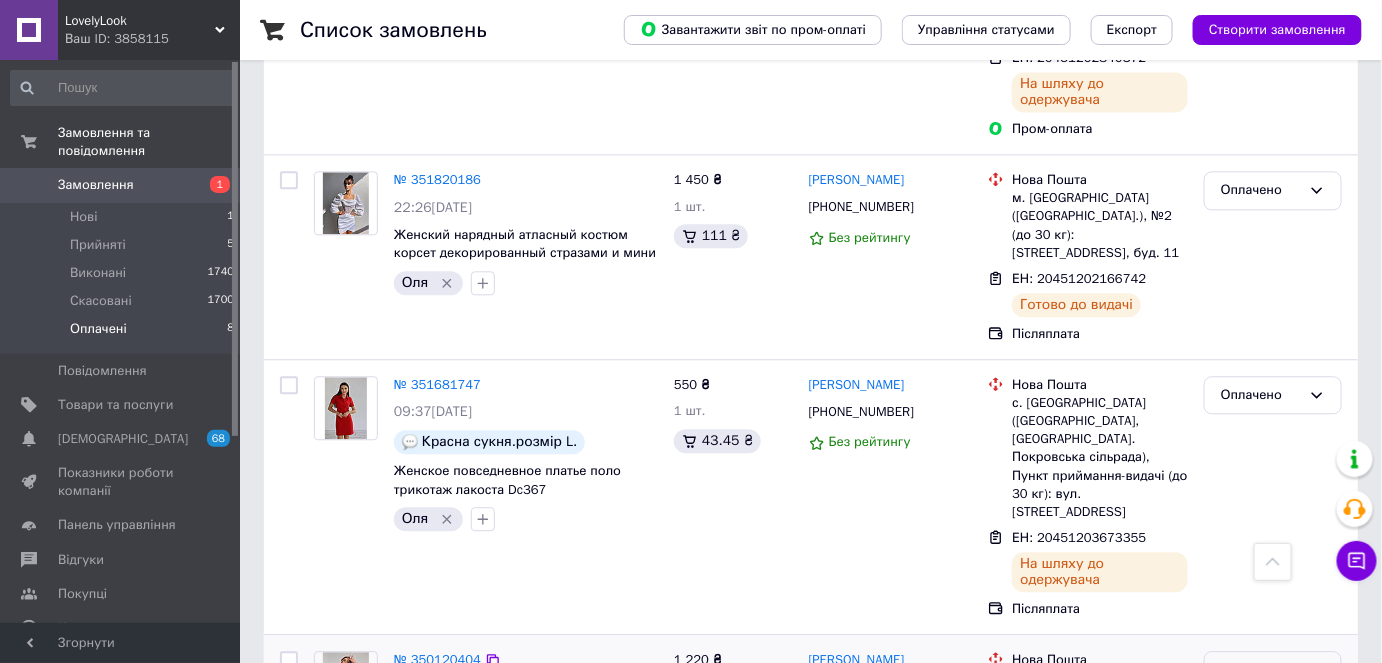 click on "Оплачено" at bounding box center [1261, 670] 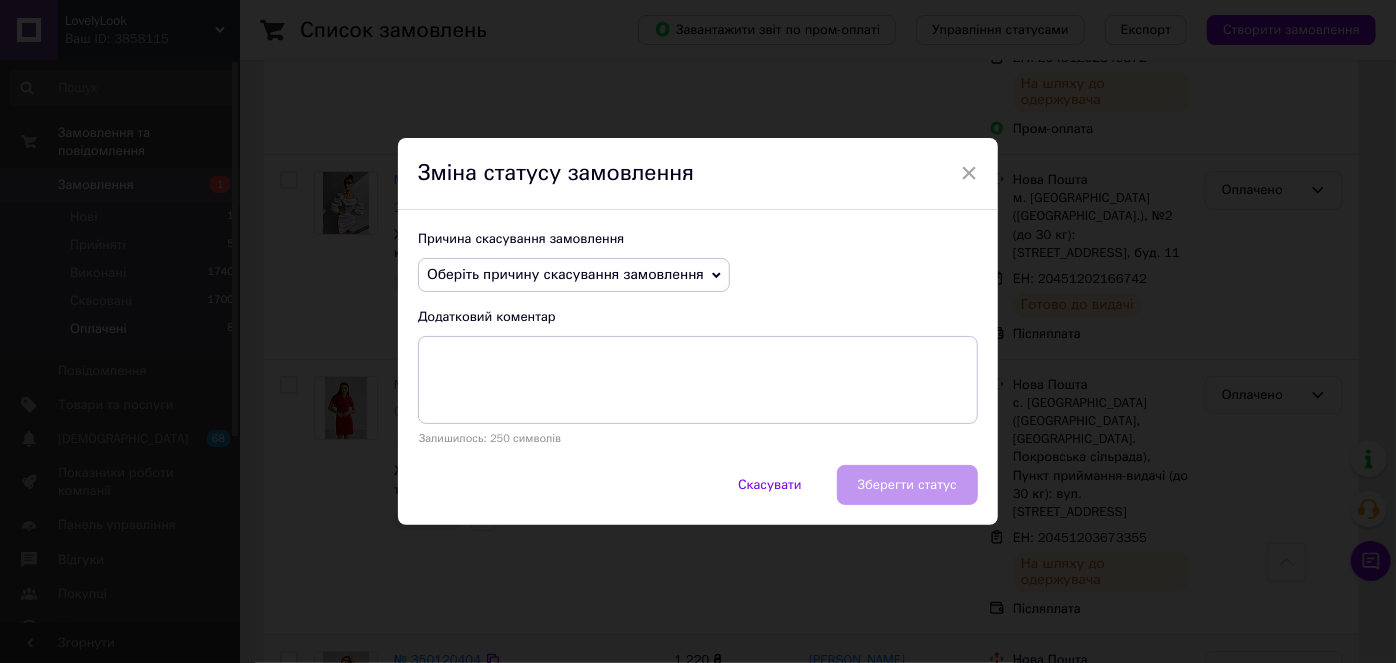 click on "Оберіть причину скасування замовлення" at bounding box center [565, 274] 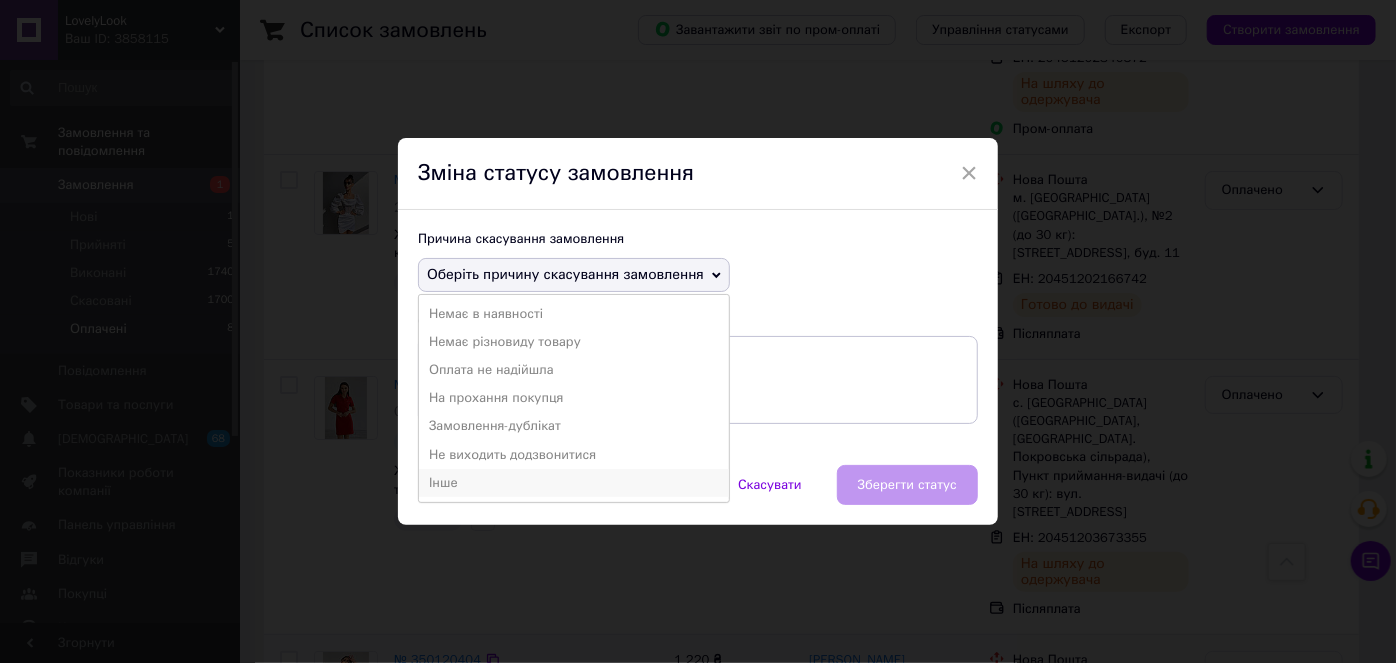 click on "Інше" at bounding box center (574, 483) 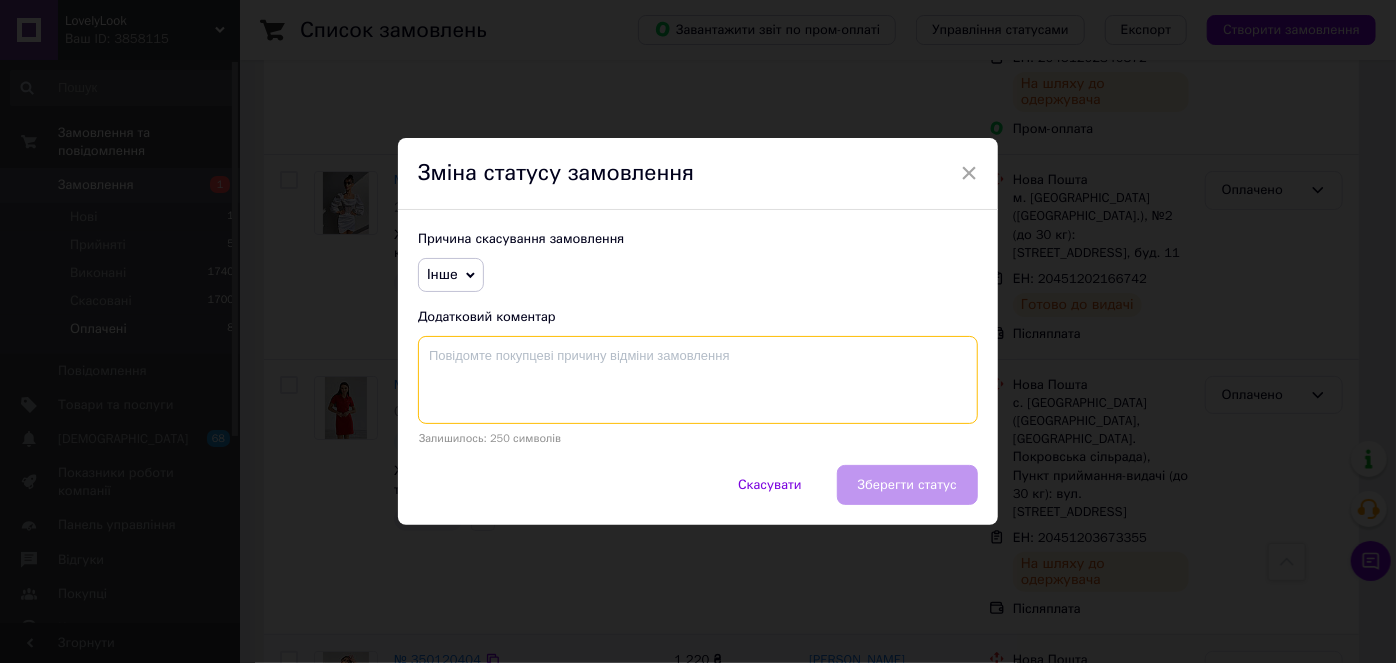 drag, startPoint x: 589, startPoint y: 376, endPoint x: 590, endPoint y: 363, distance: 13.038404 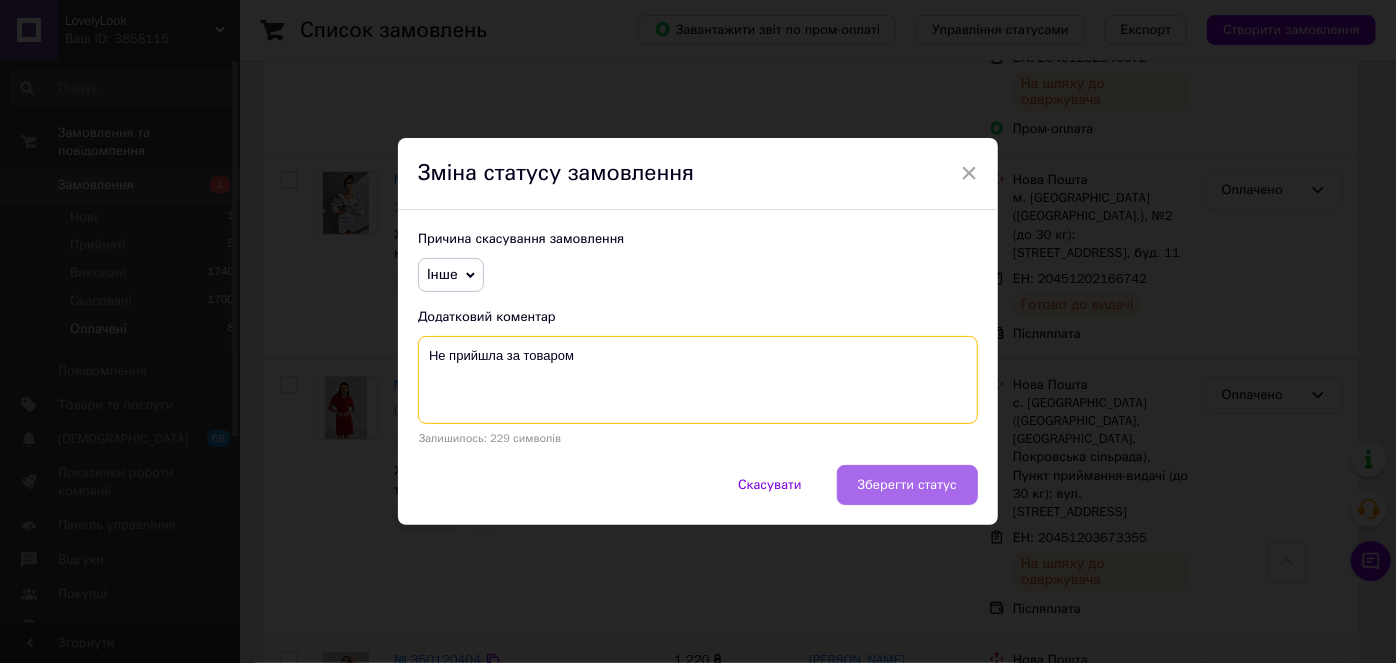 type on "Не прийшла за товаром" 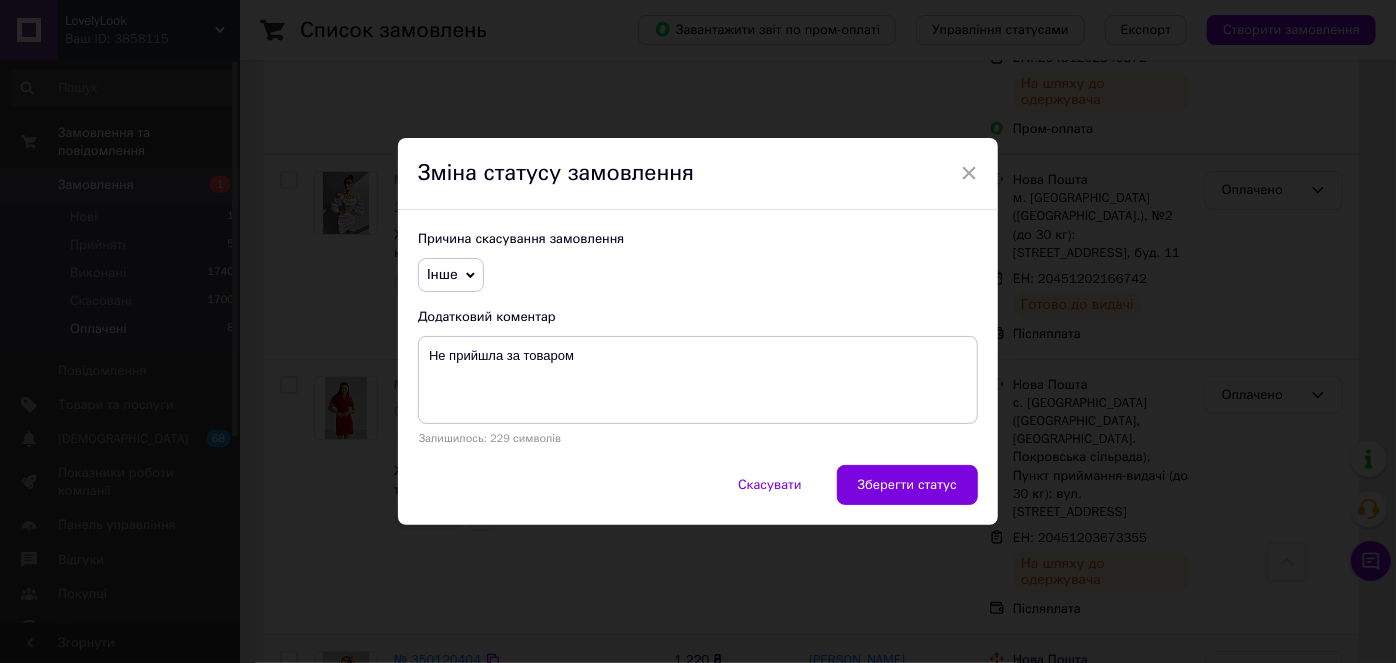 click on "Зберегти статус" at bounding box center (907, 485) 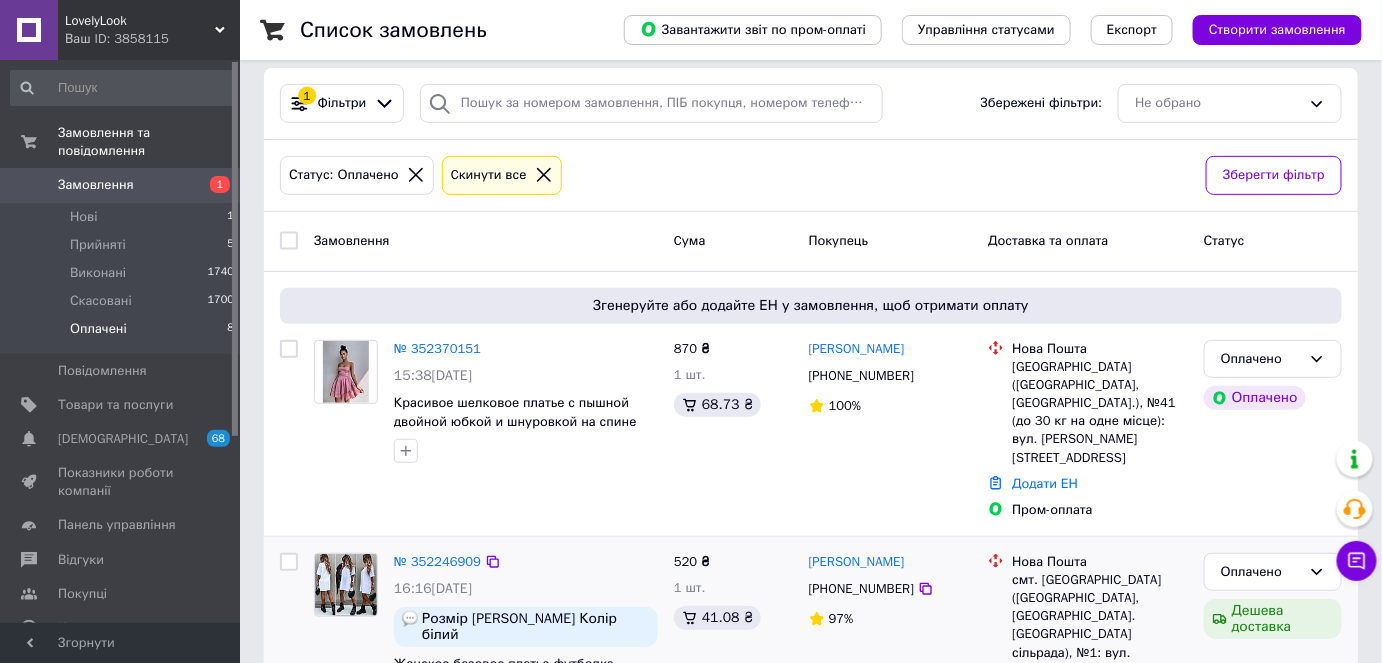 scroll, scrollTop: 67, scrollLeft: 0, axis: vertical 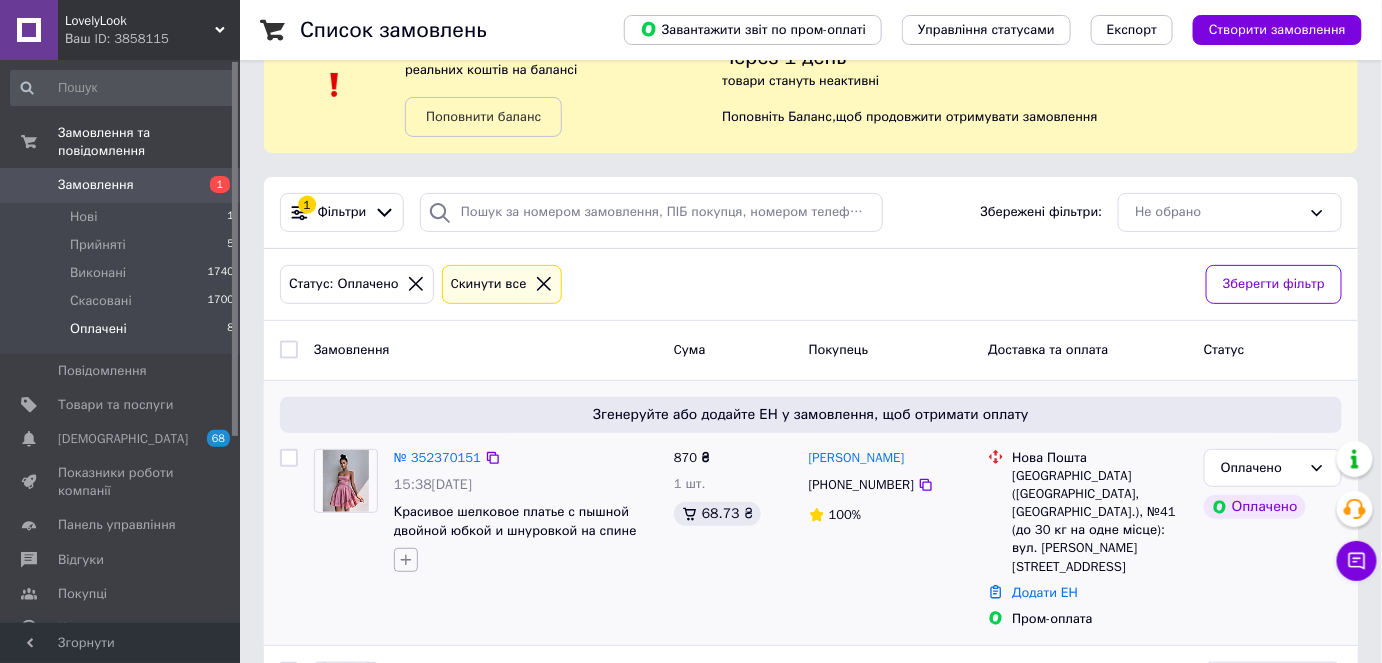 click 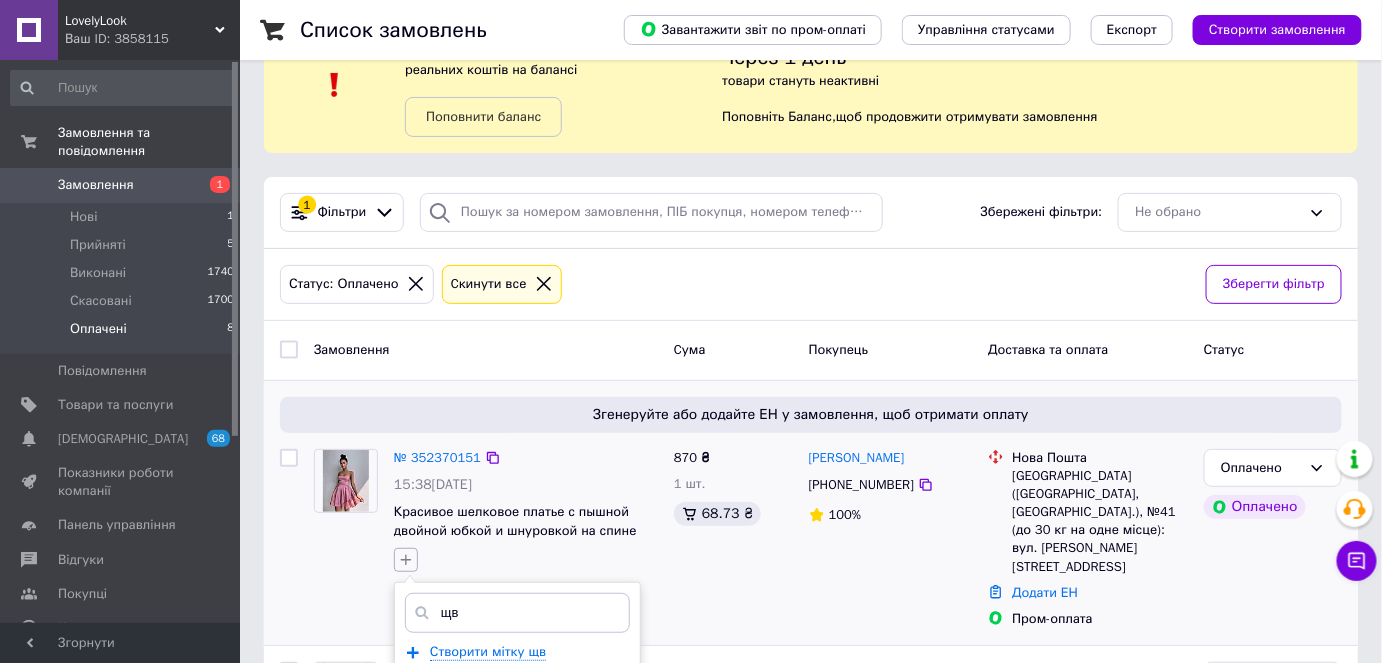 type on "щ" 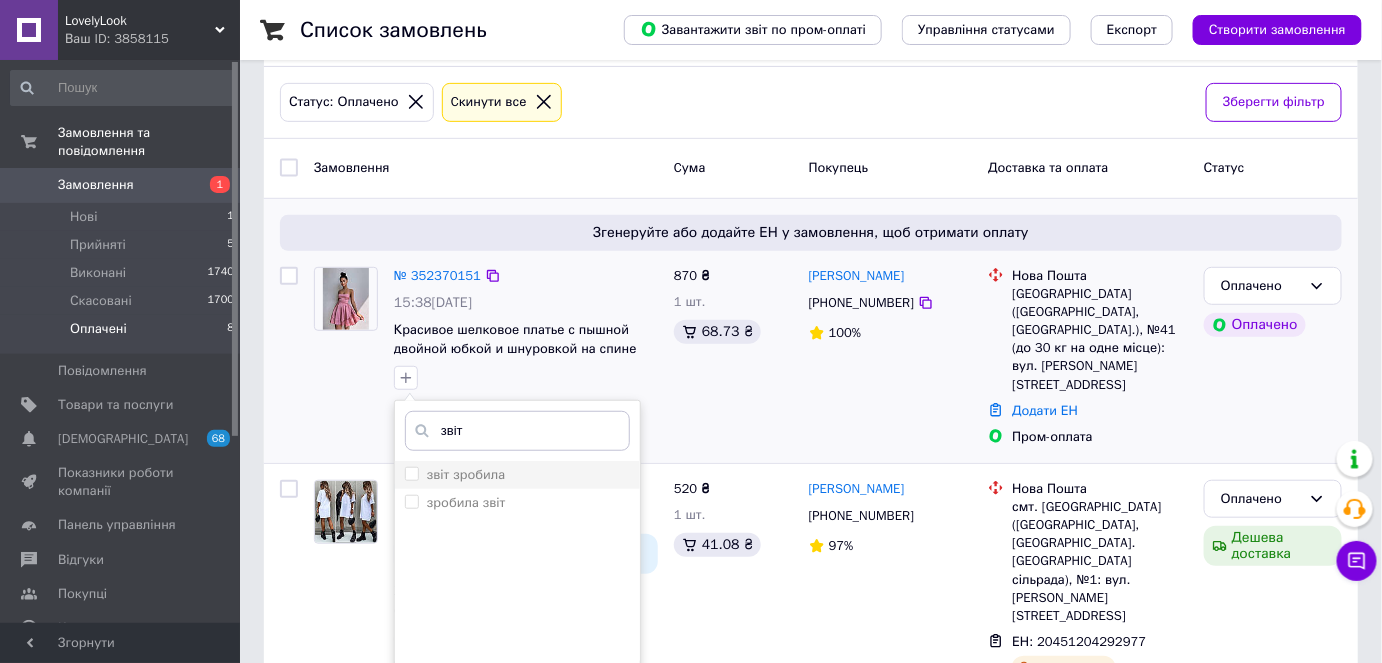 type on "звіт" 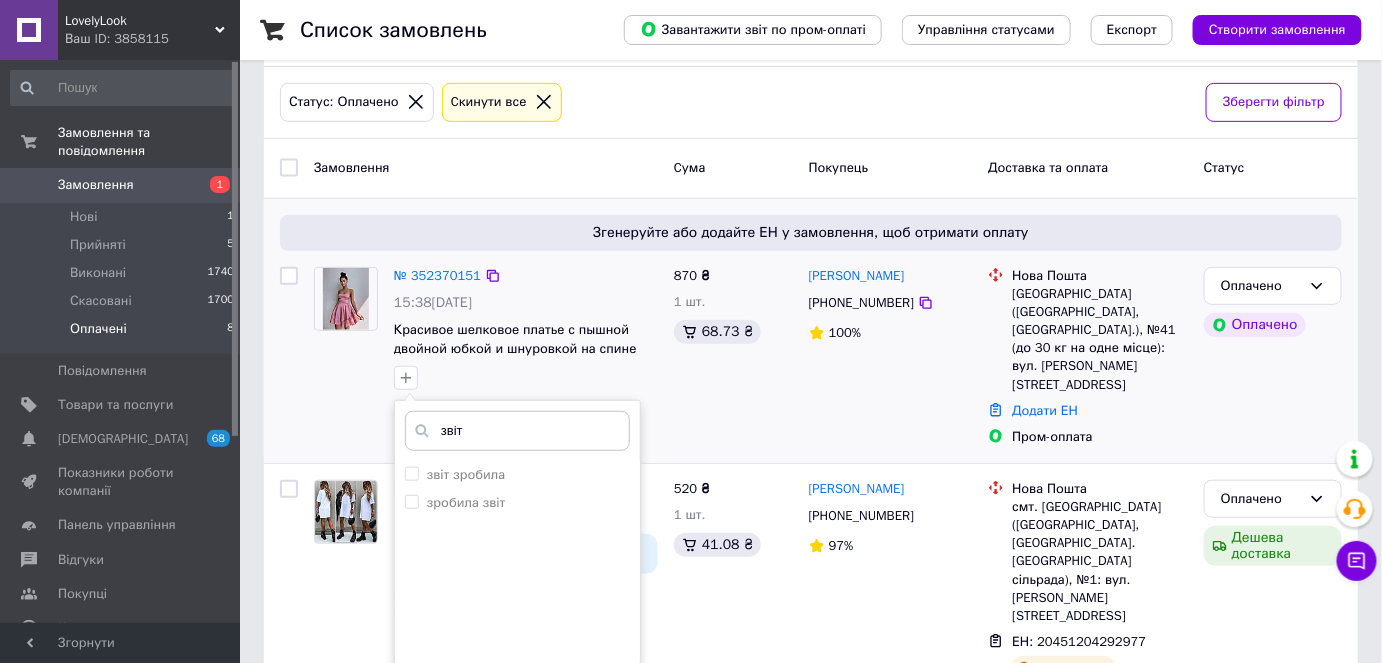 checkbox on "true" 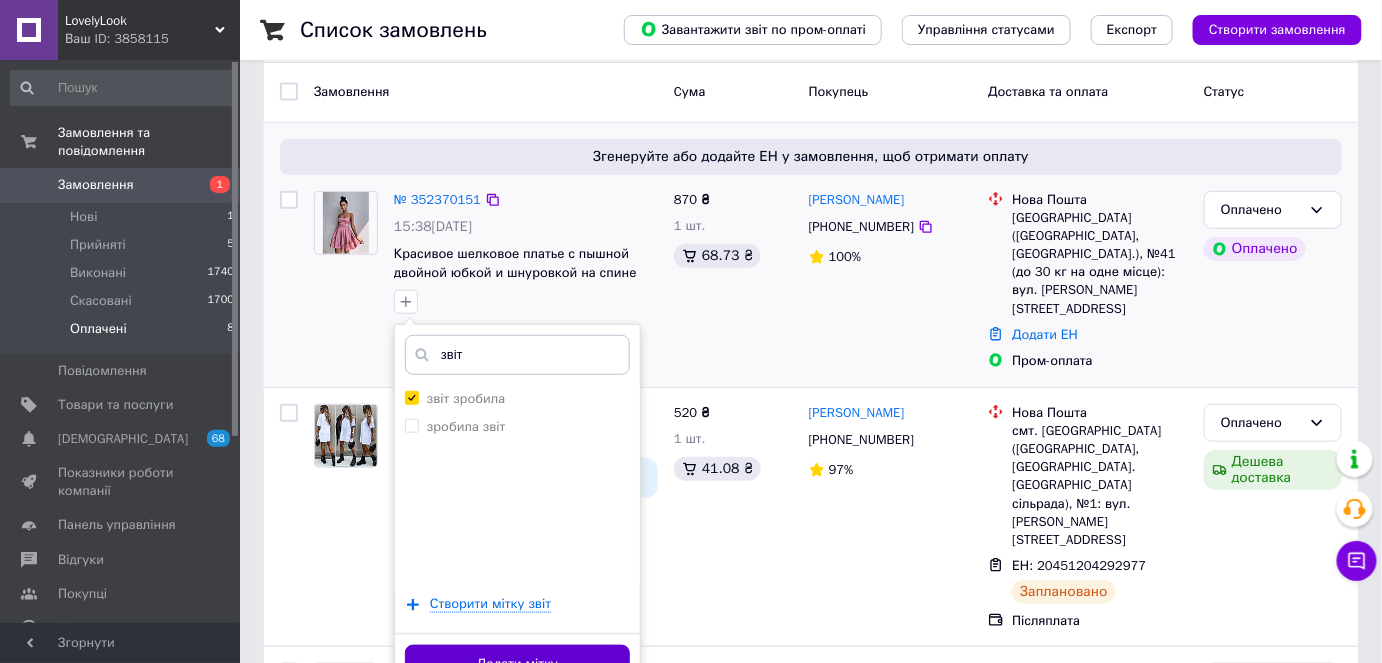 scroll, scrollTop: 522, scrollLeft: 0, axis: vertical 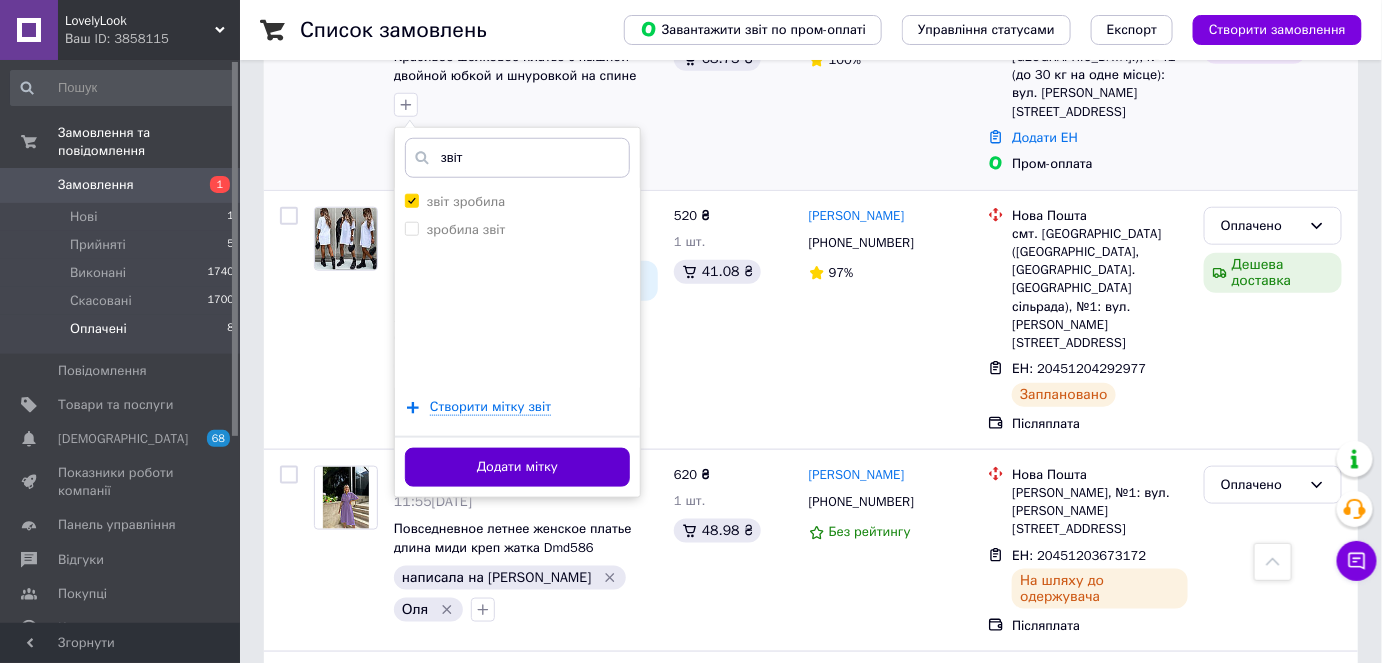 click on "Додати мітку" at bounding box center [517, 467] 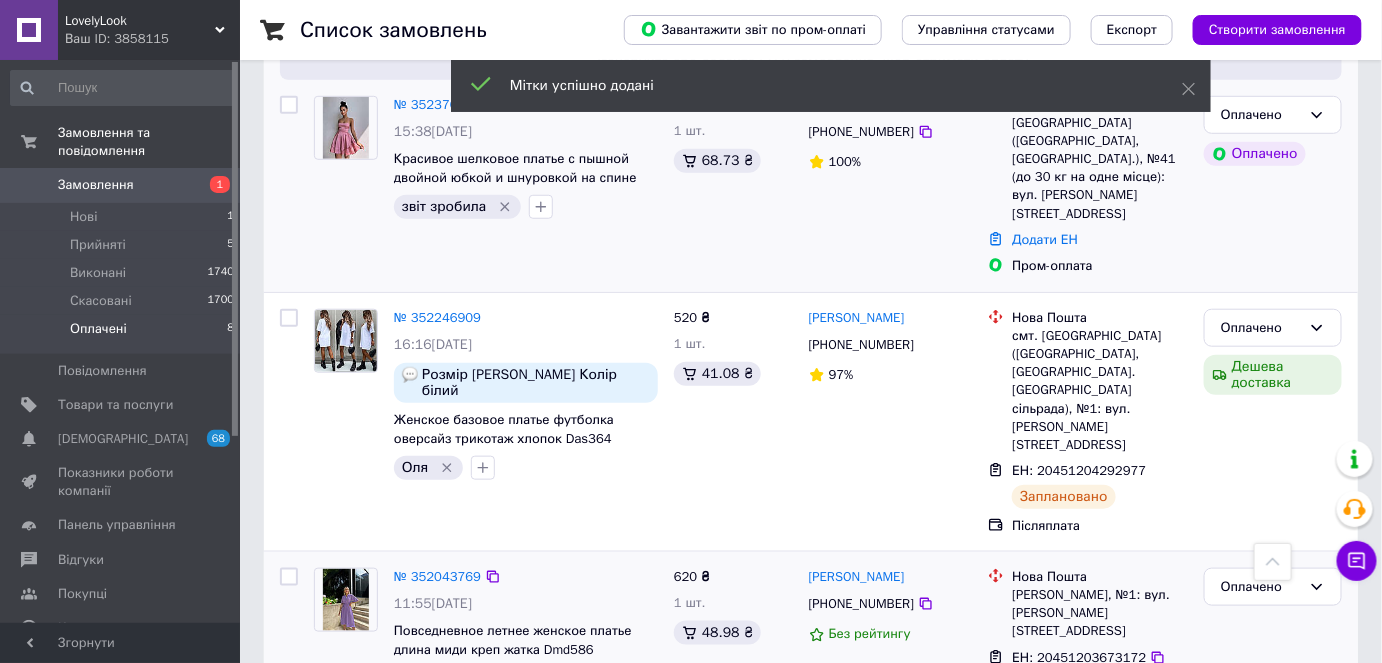 scroll, scrollTop: 340, scrollLeft: 0, axis: vertical 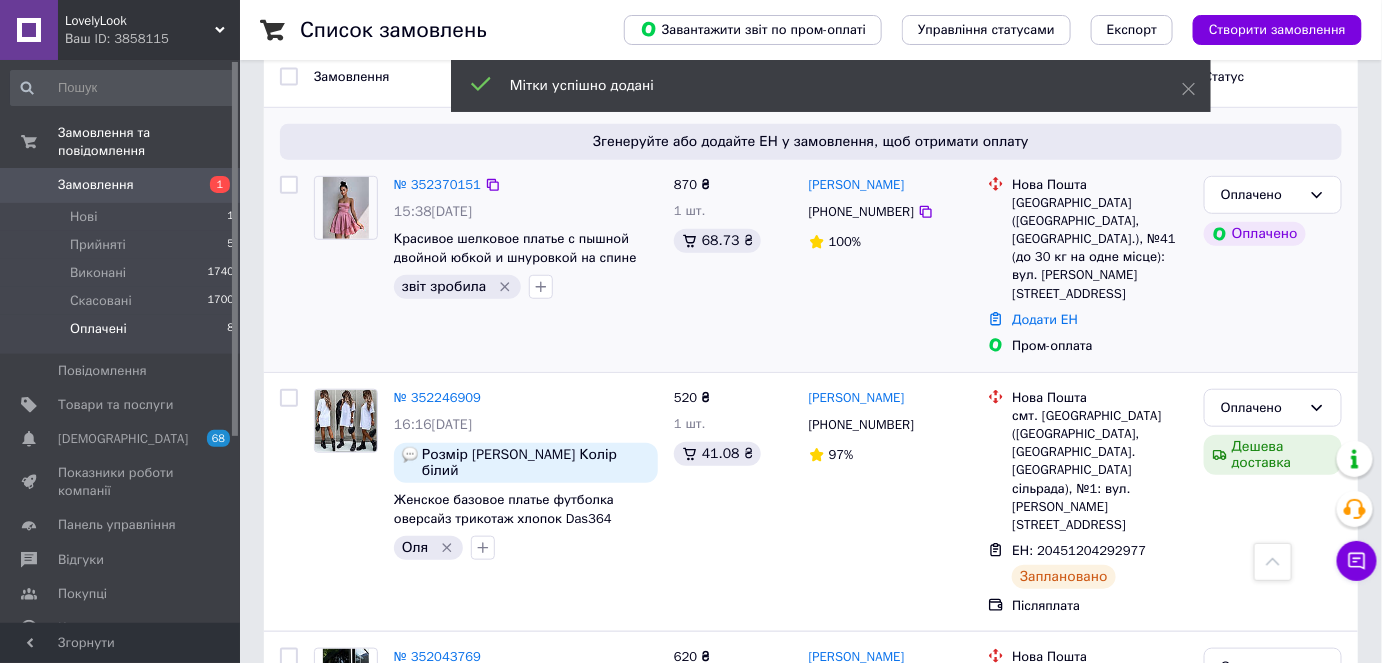 click on "Замовлення" at bounding box center (96, 185) 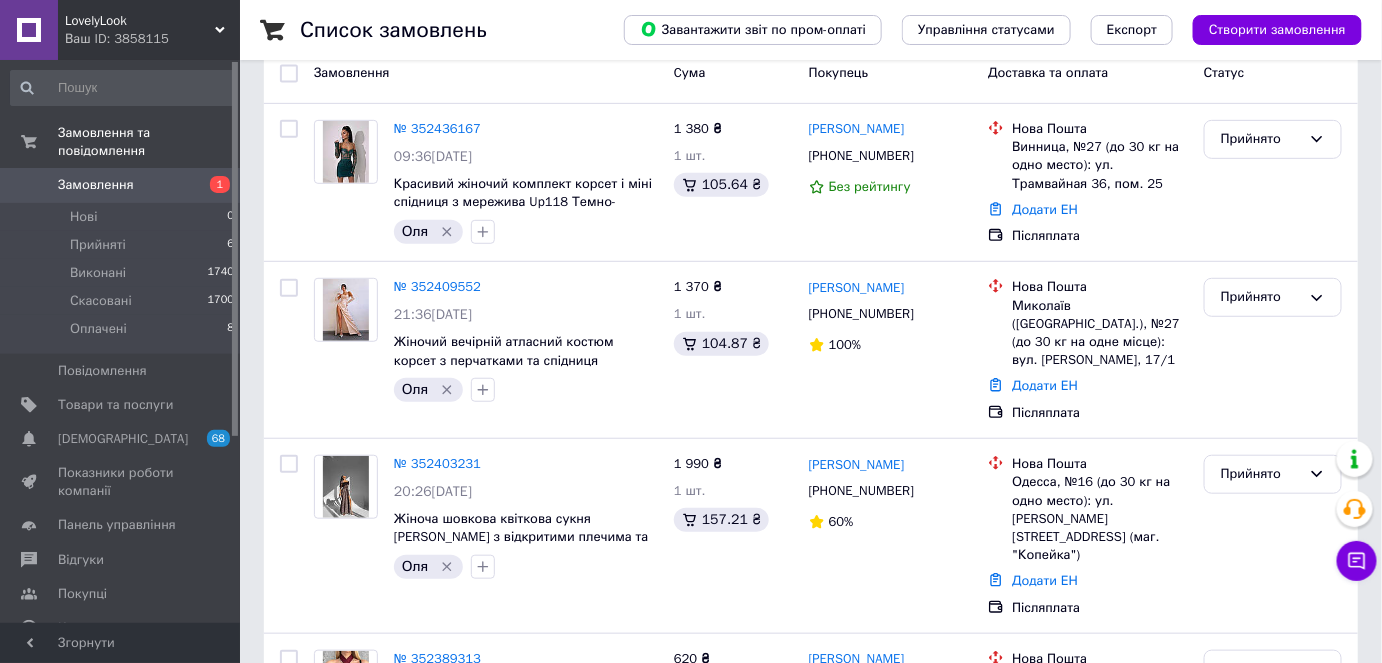 scroll, scrollTop: 272, scrollLeft: 0, axis: vertical 